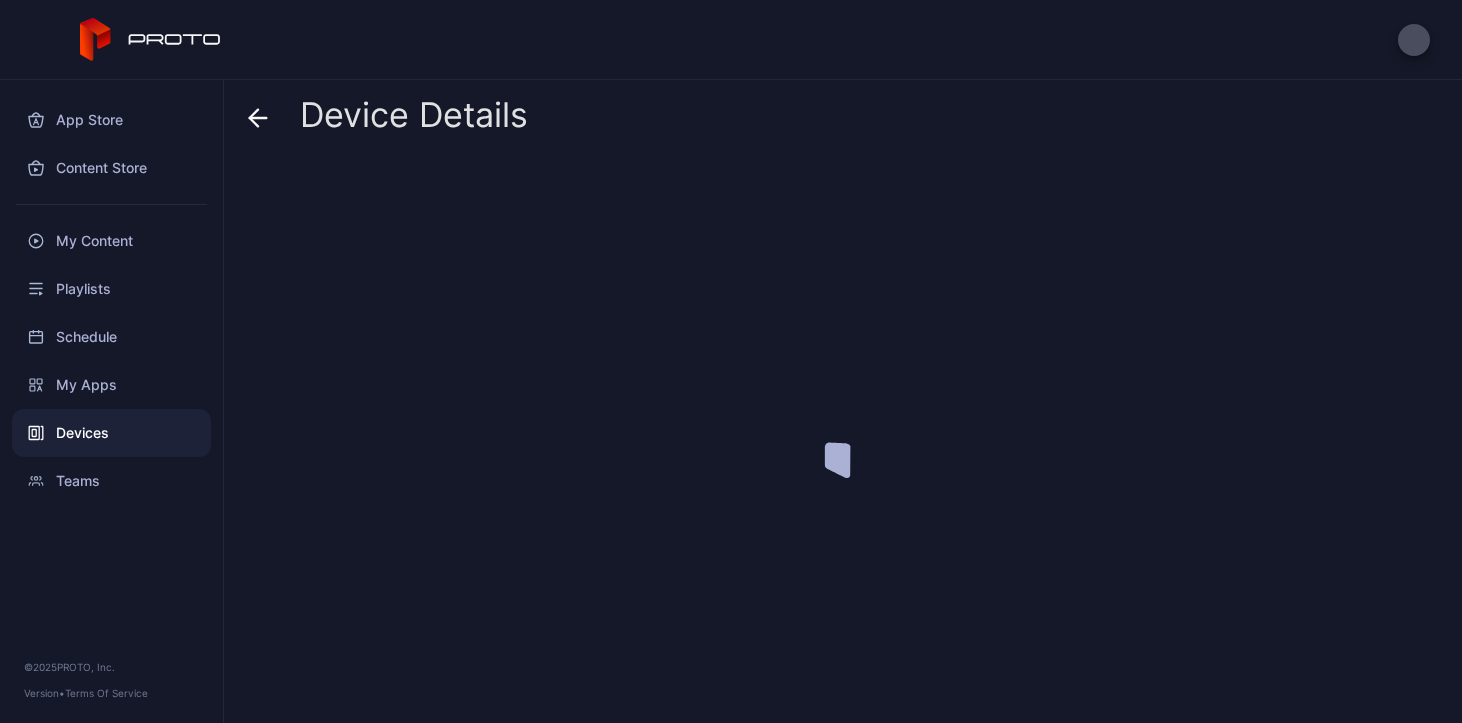 scroll, scrollTop: 0, scrollLeft: 0, axis: both 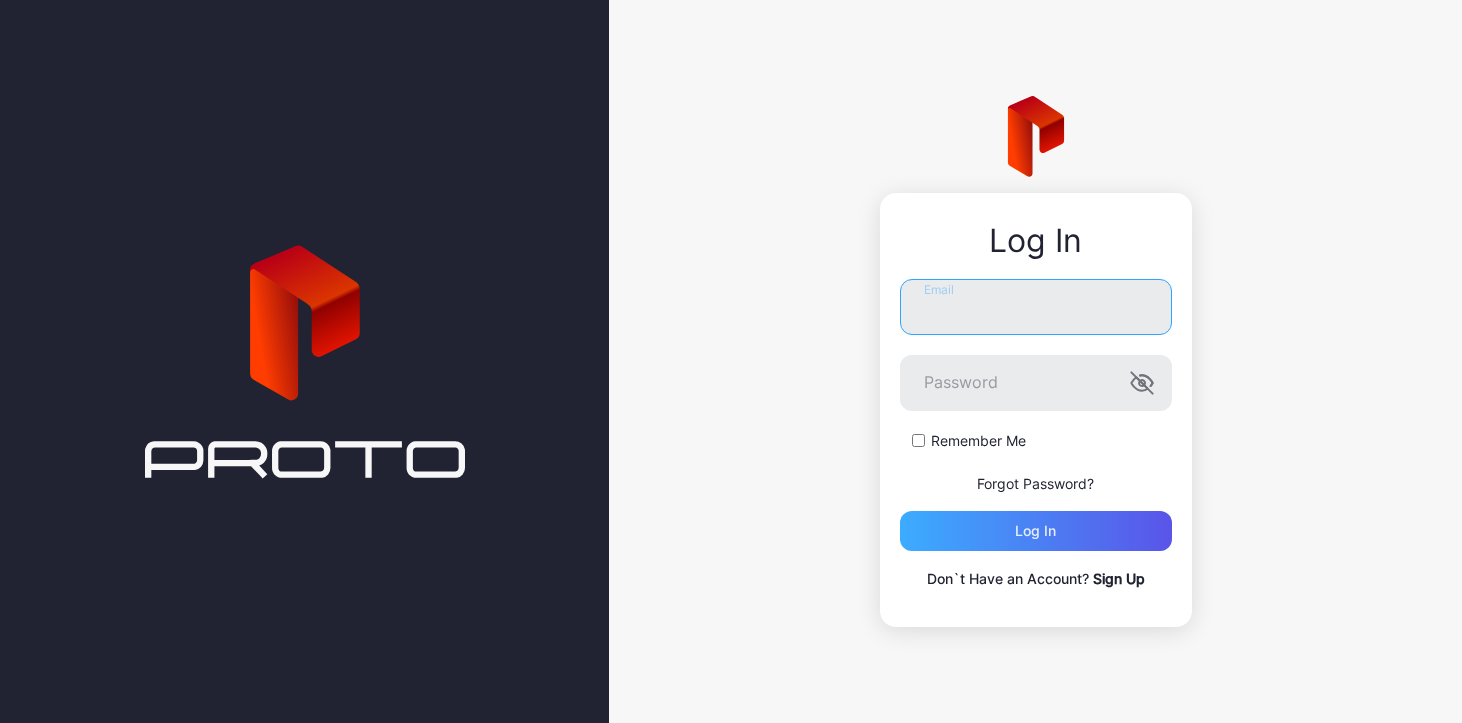 type on "**********" 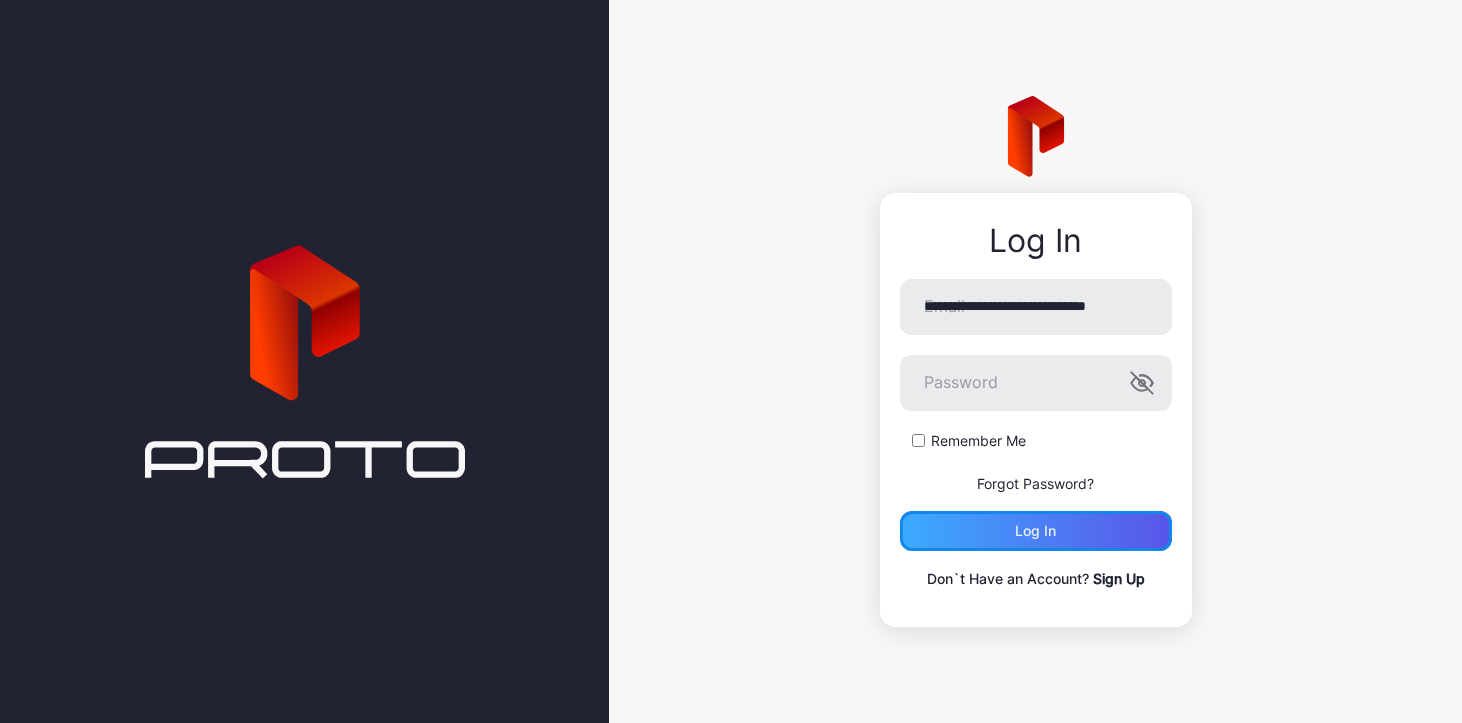 click on "Log in" at bounding box center [1036, 531] 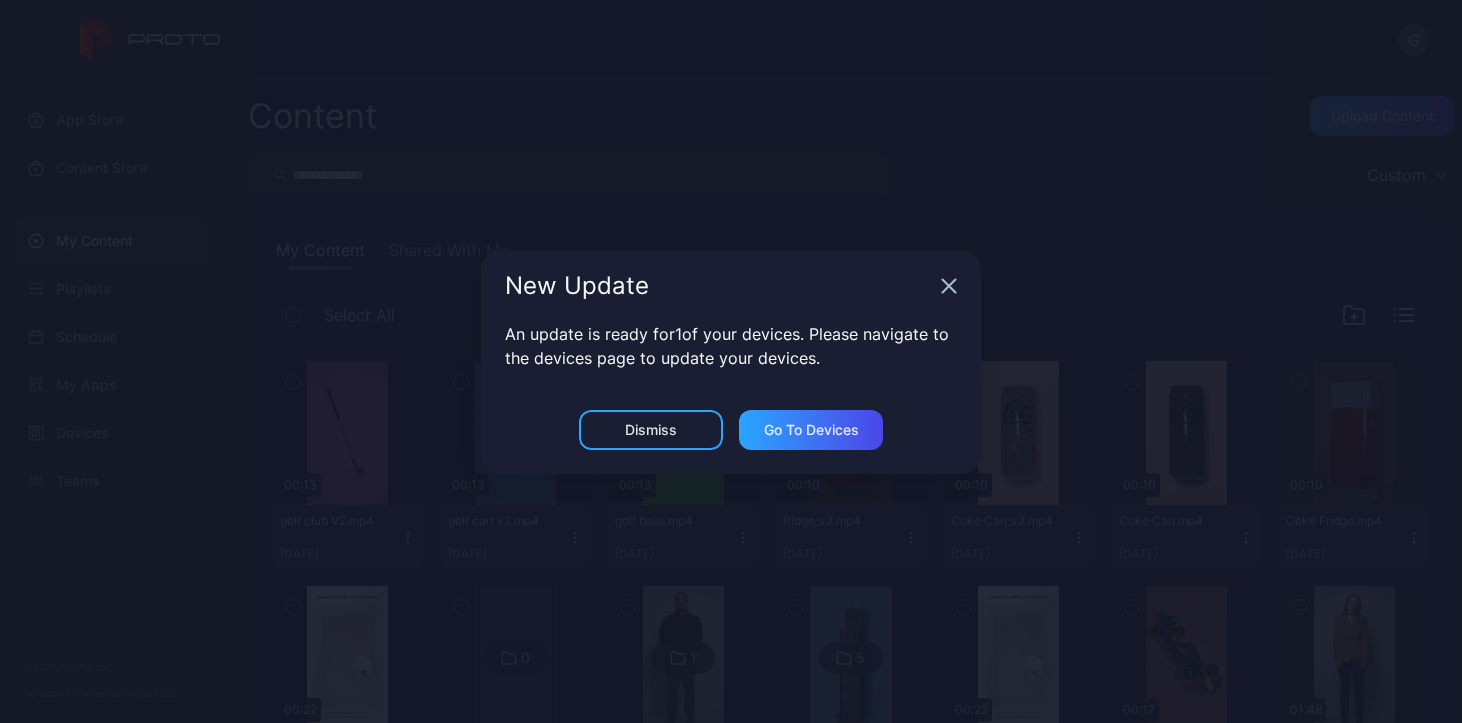 click on "New Update" at bounding box center [731, 286] 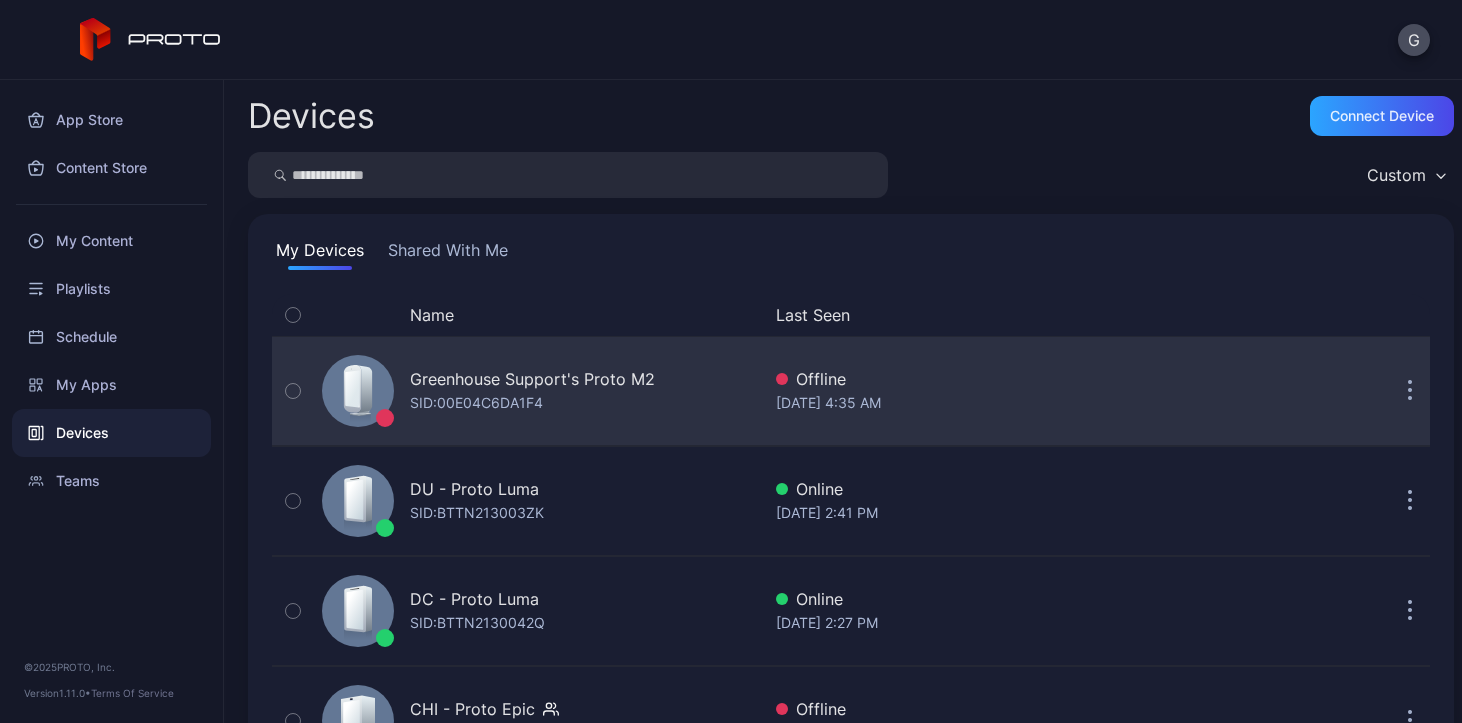 click on "Offline" at bounding box center (977, 379) 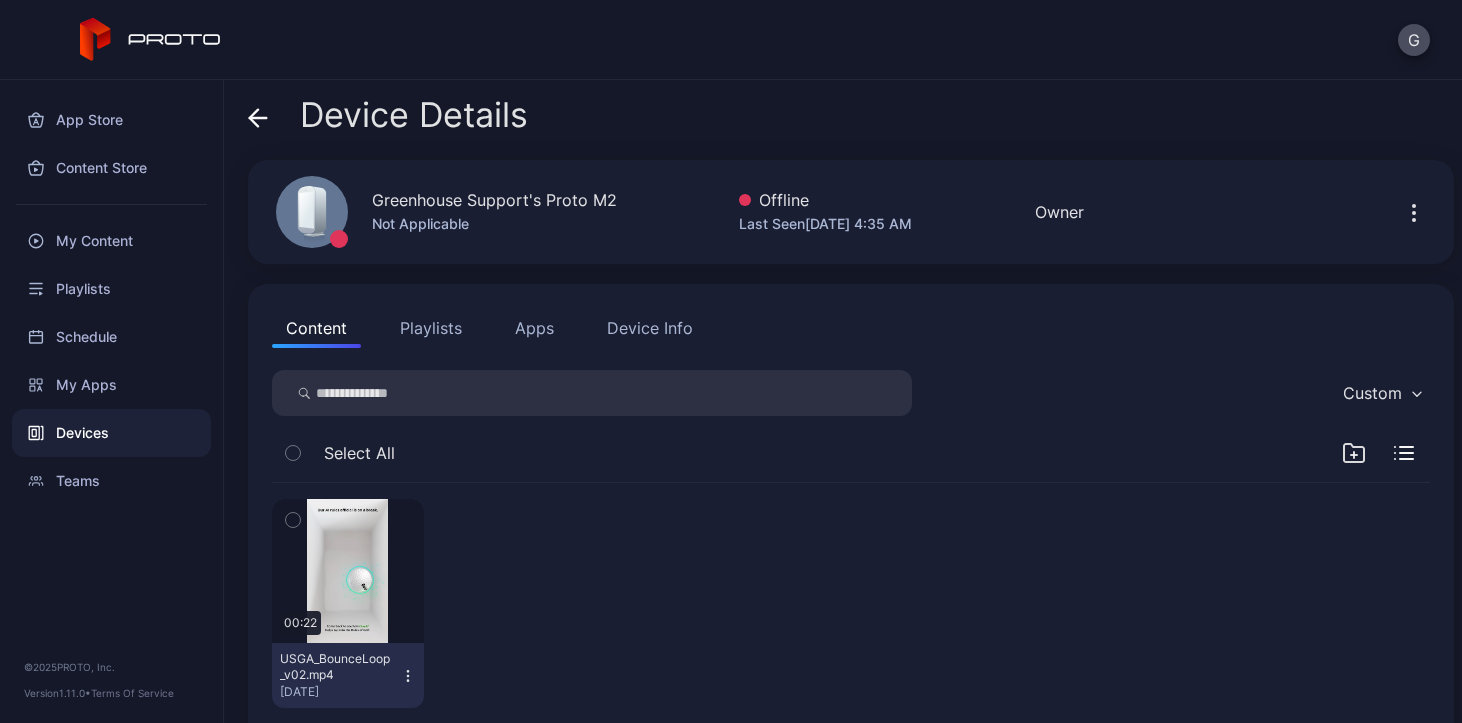 scroll, scrollTop: 41, scrollLeft: 0, axis: vertical 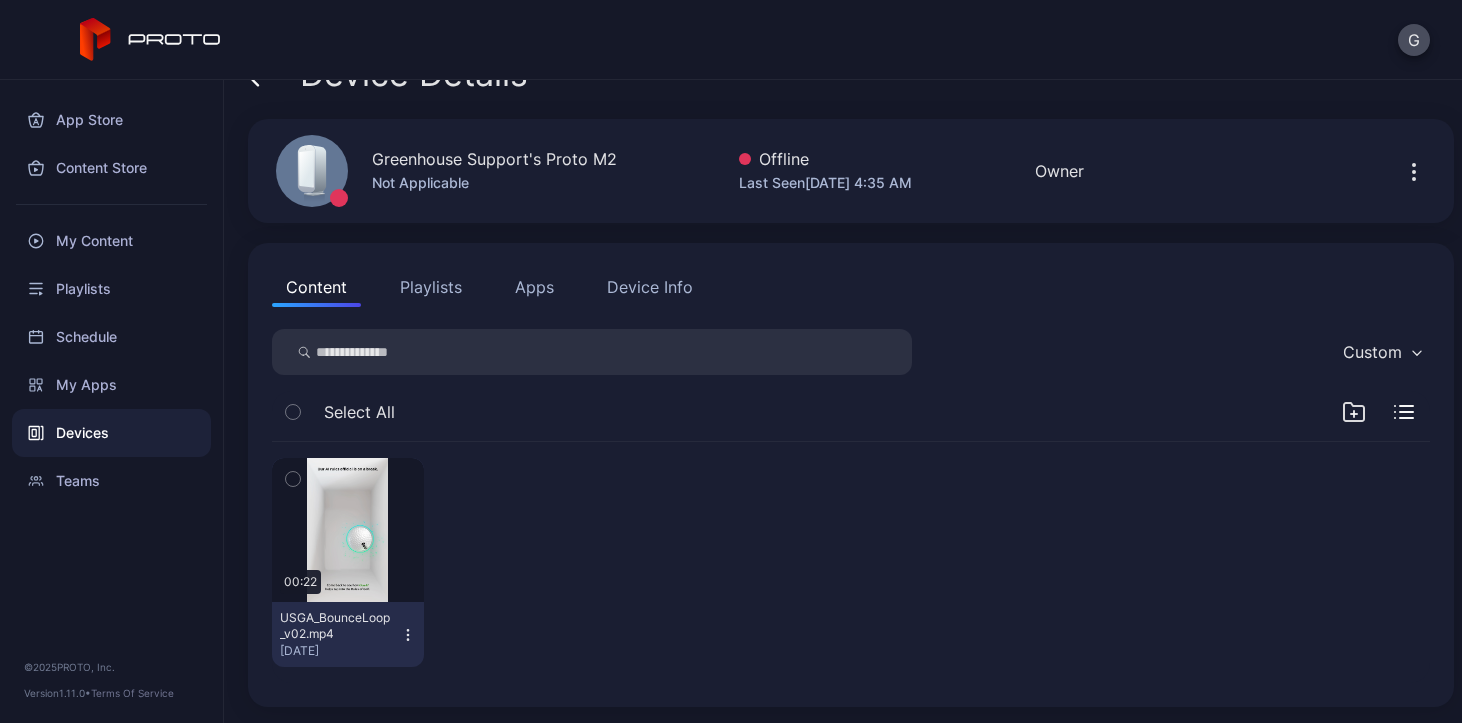 click 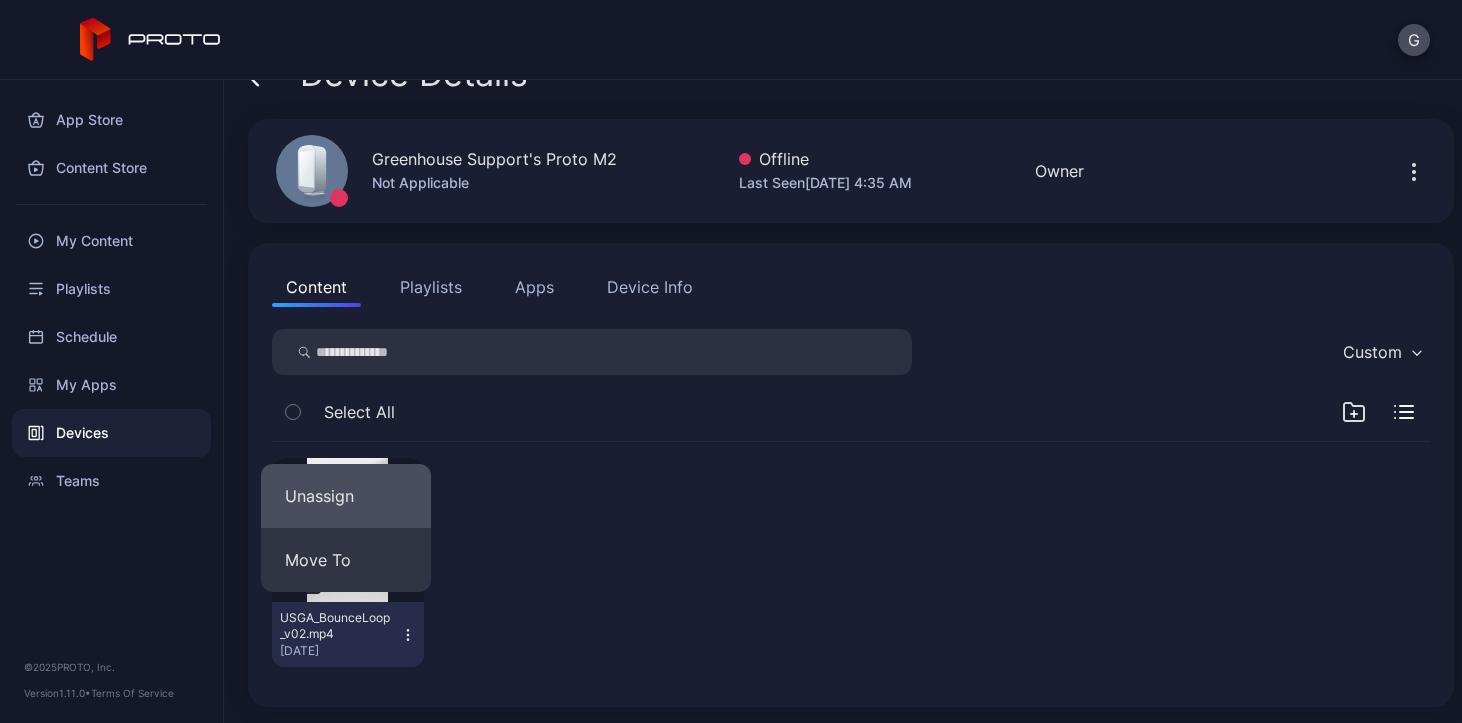 click on "Unassign" at bounding box center [346, 496] 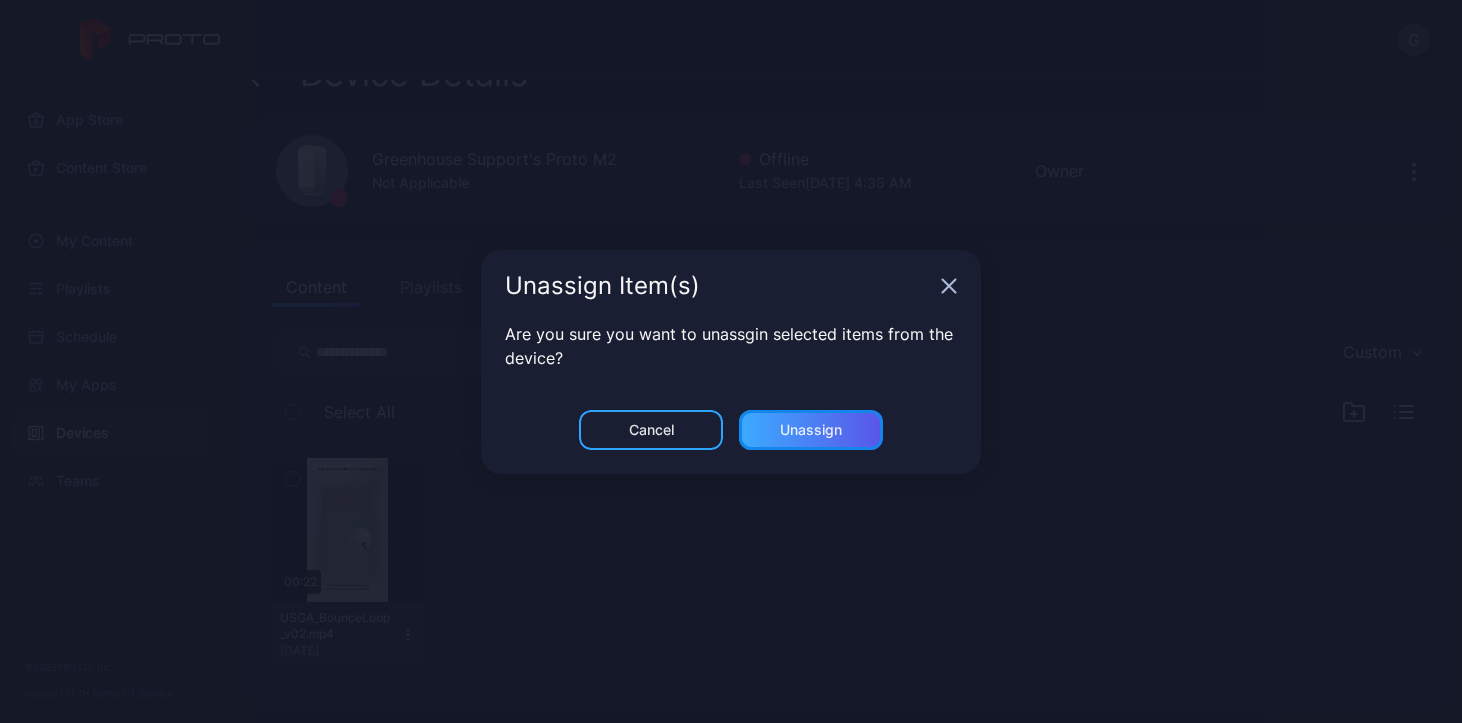 click on "Unassign" at bounding box center [811, 430] 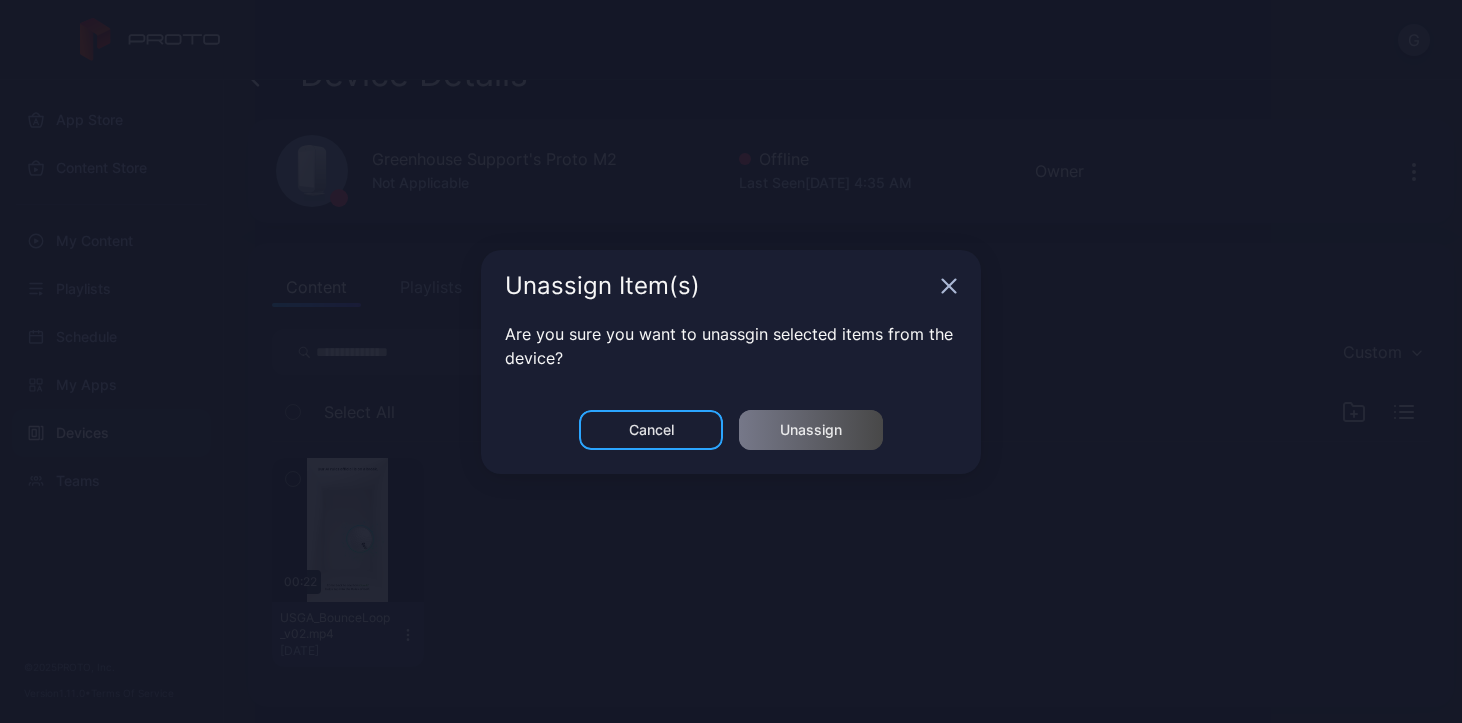 scroll, scrollTop: 0, scrollLeft: 0, axis: both 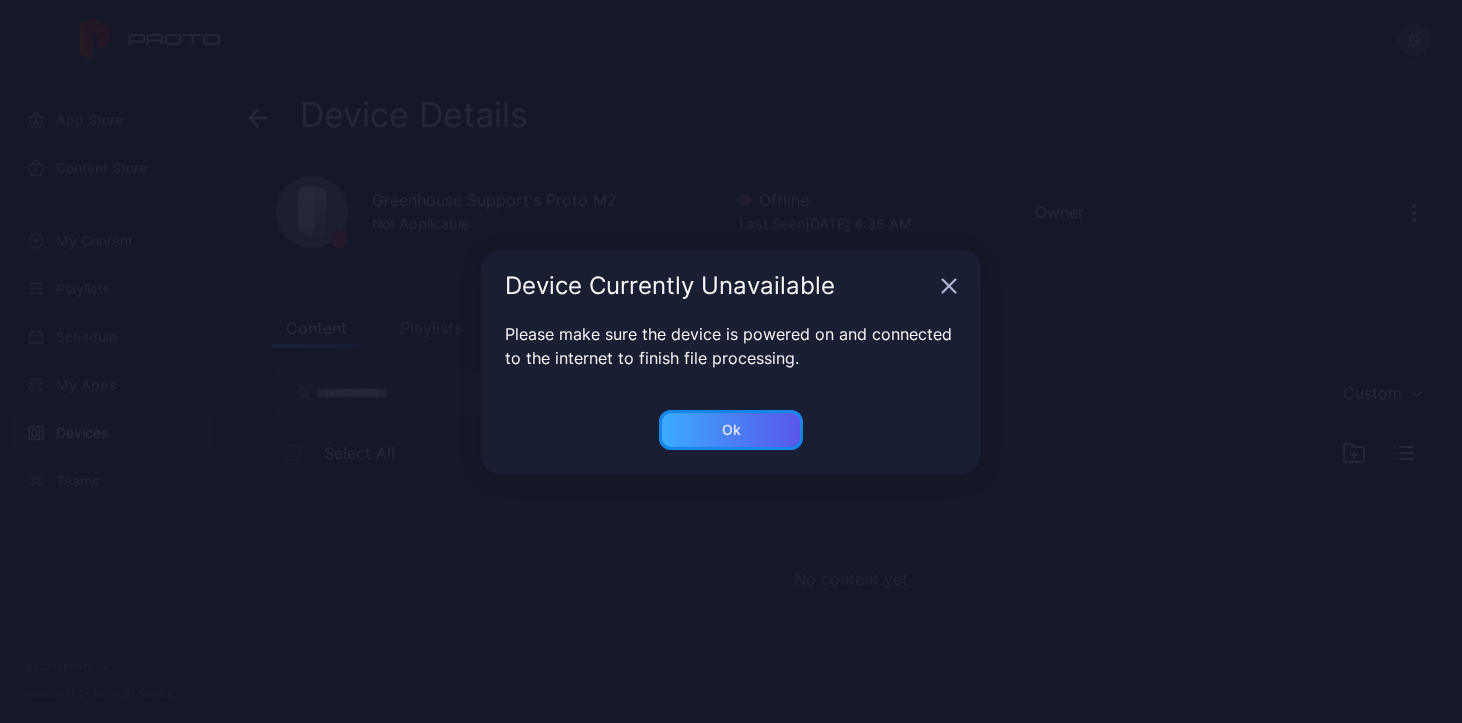 click on "Ok" at bounding box center [731, 430] 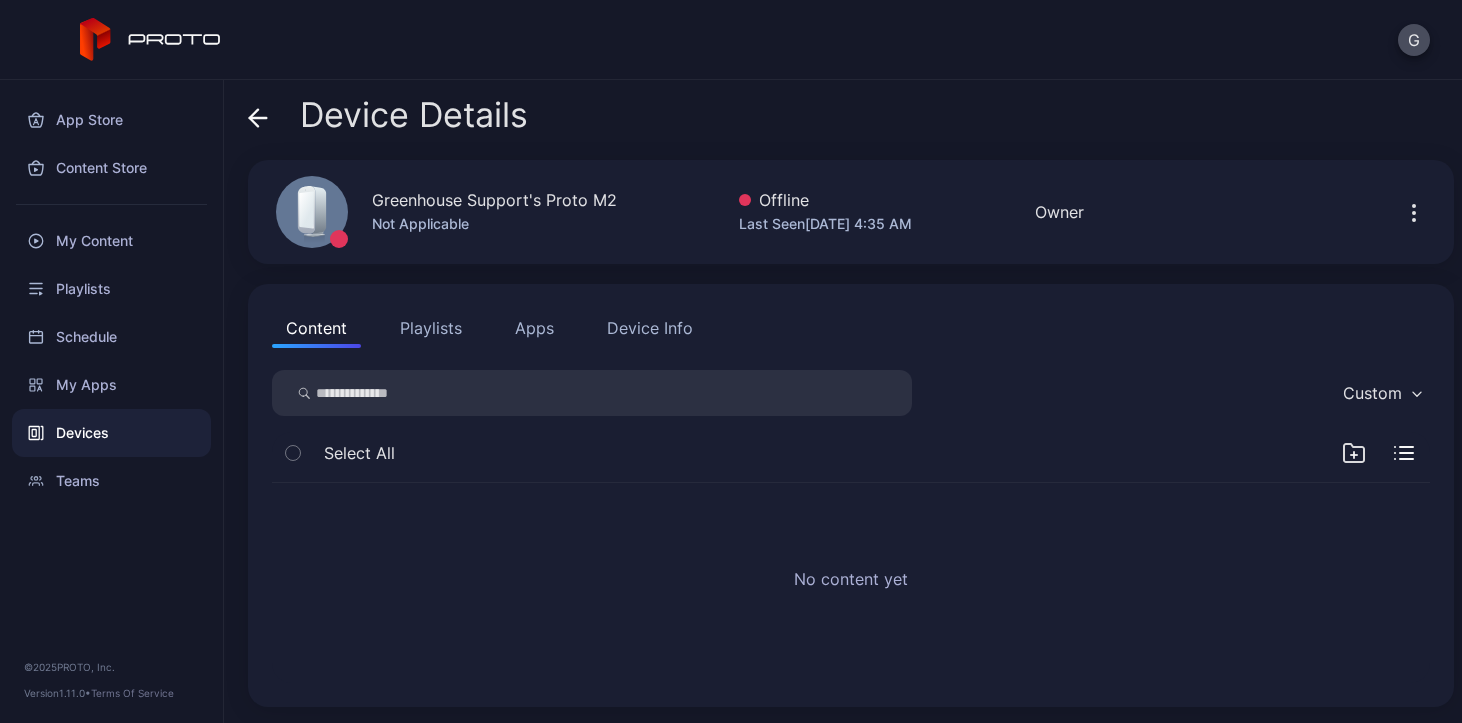 click on "Apps" at bounding box center (534, 328) 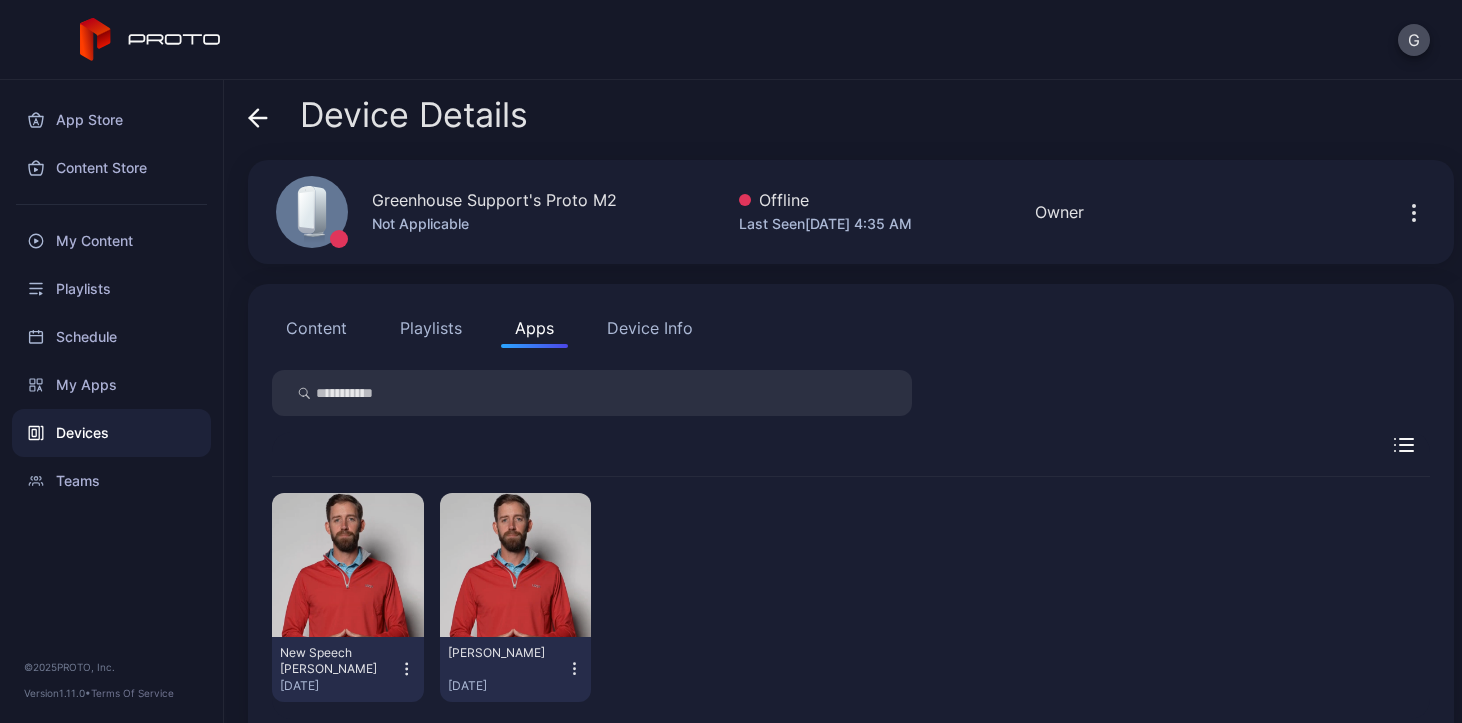 click 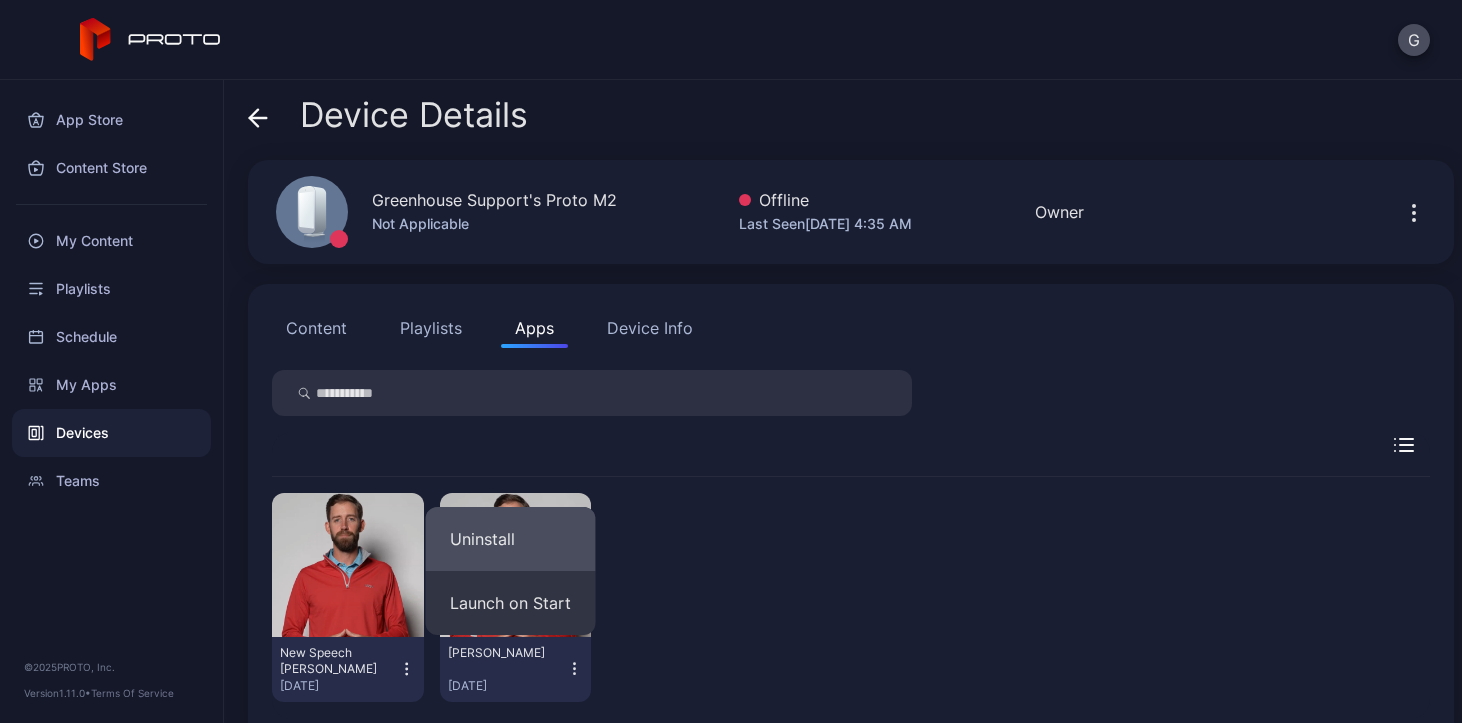 click on "Uninstall" at bounding box center [511, 539] 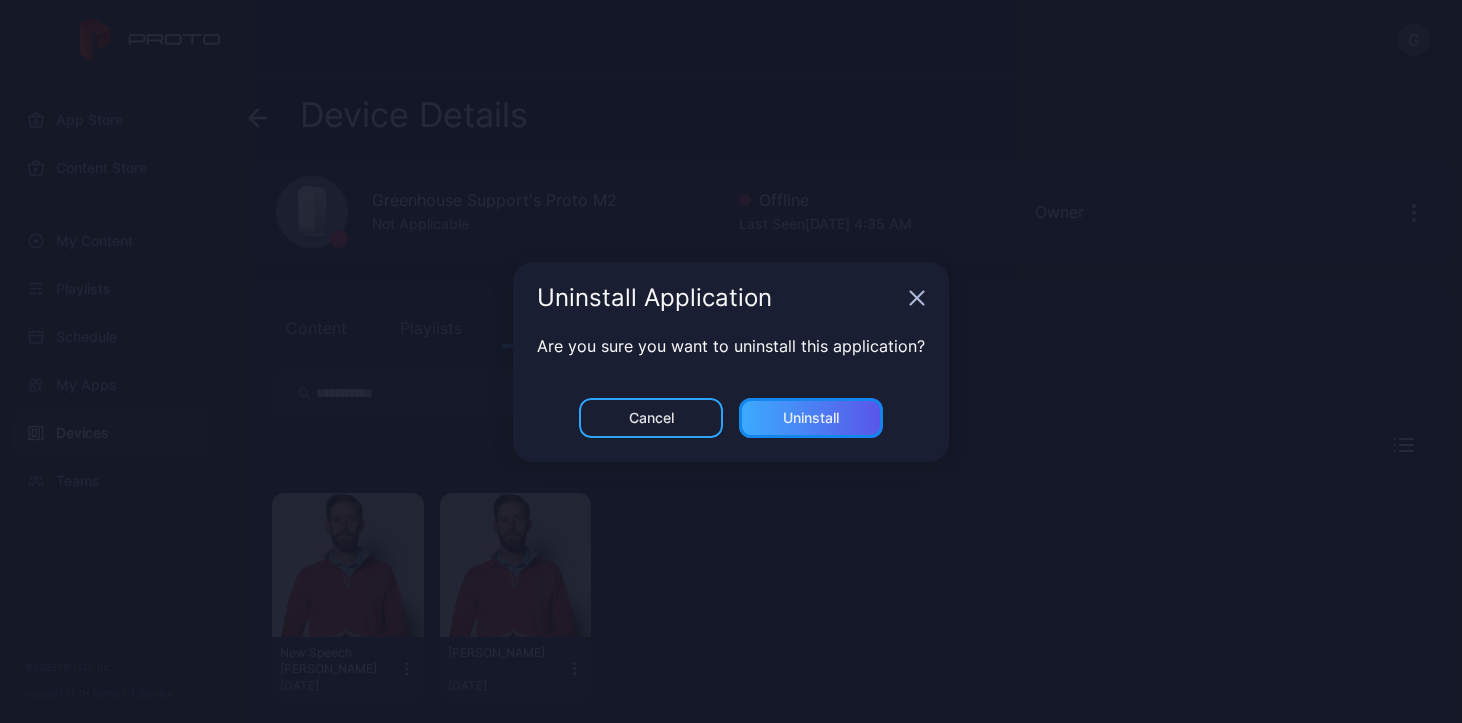 click on "Uninstall" at bounding box center (811, 418) 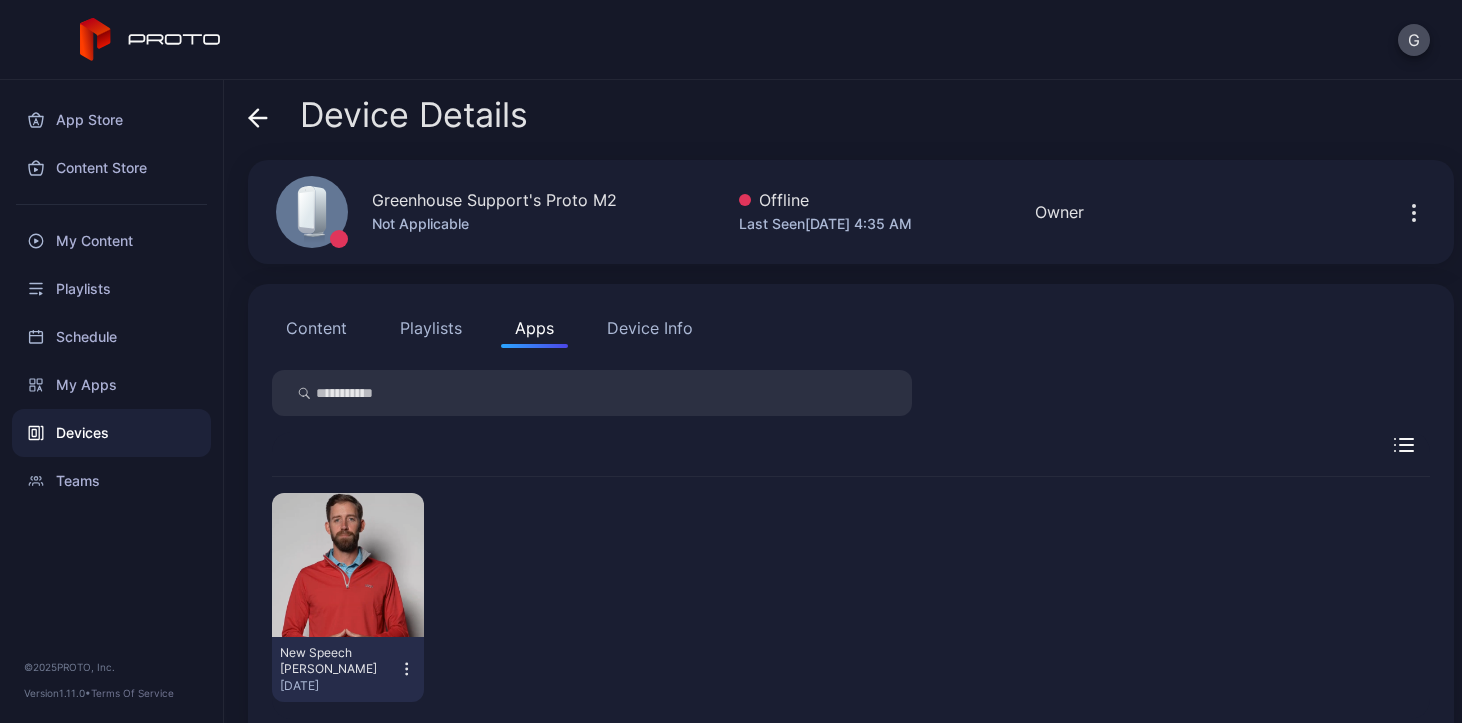 click on "New Speech [PERSON_NAME] [DATE]" at bounding box center [348, 669] 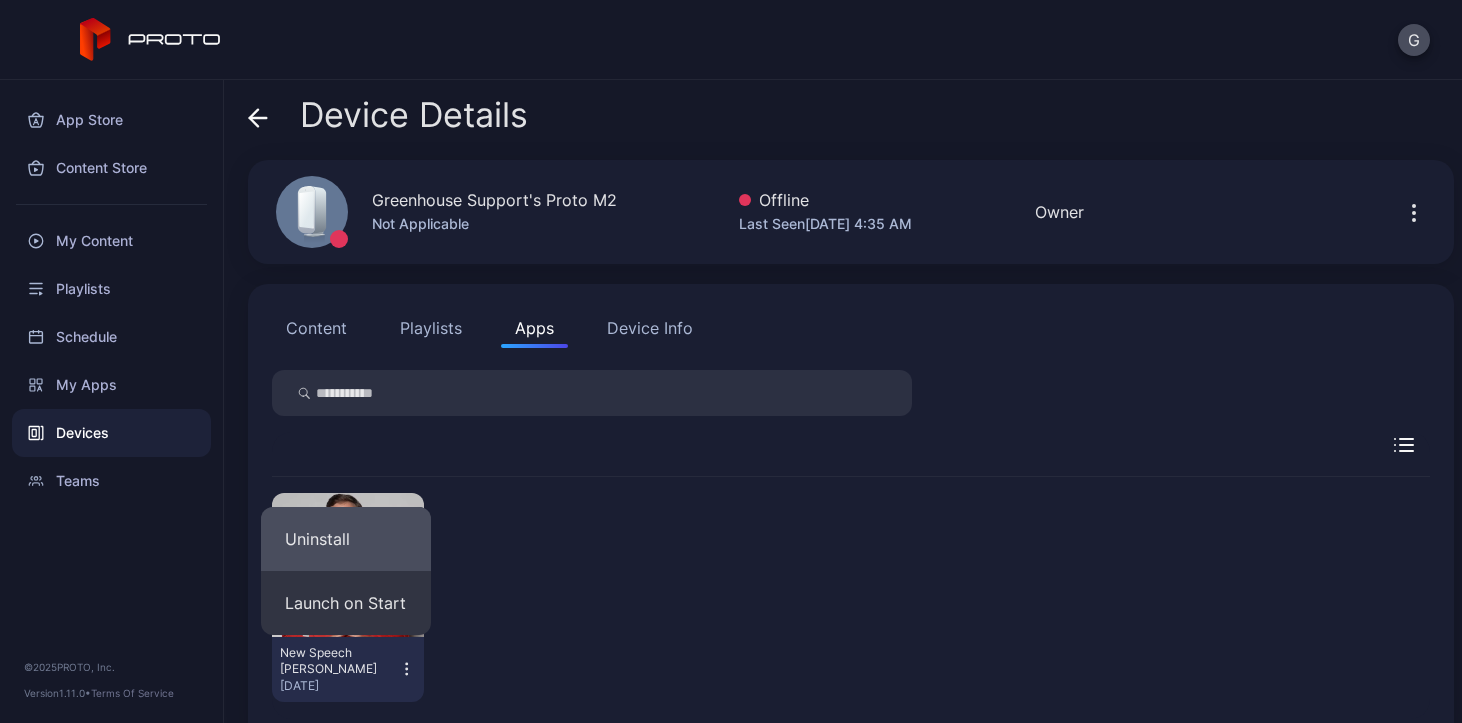click on "Uninstall" at bounding box center [346, 539] 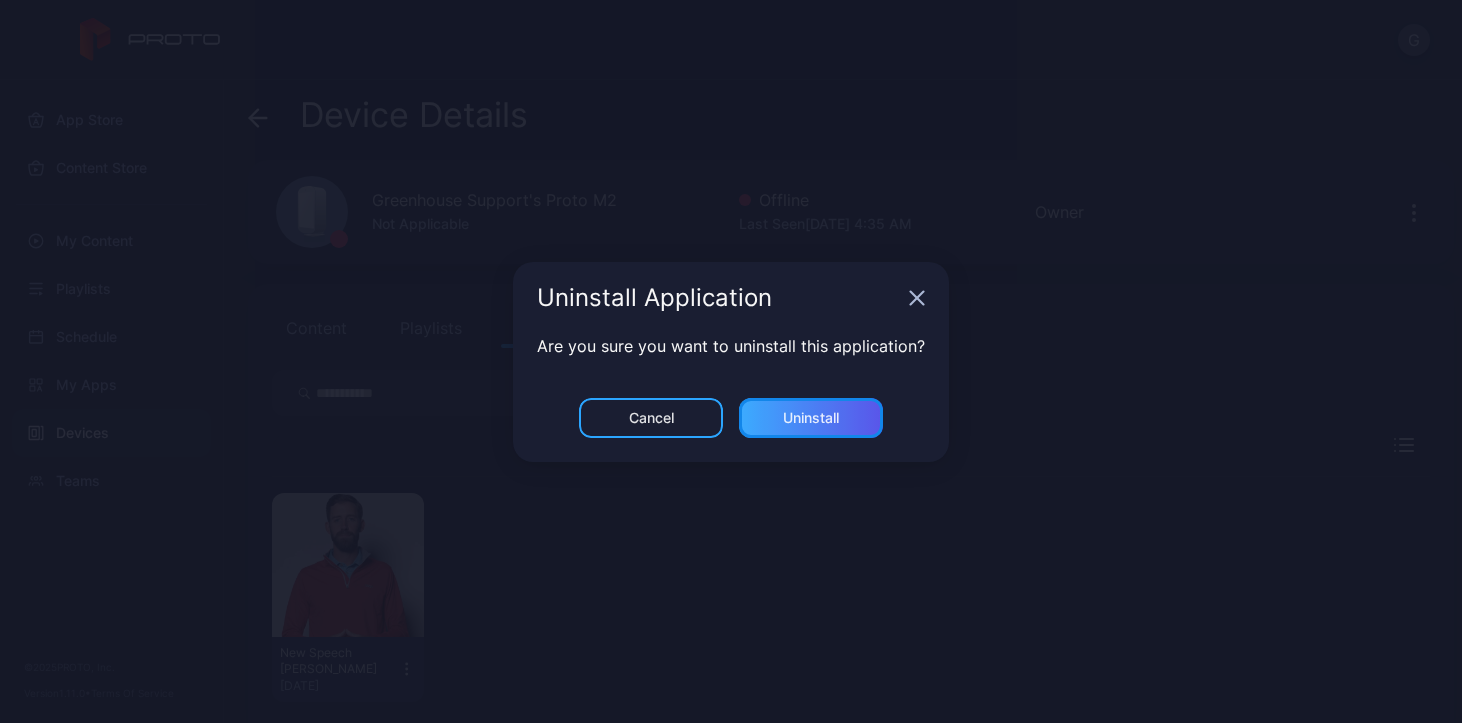 click on "Uninstall" at bounding box center (811, 418) 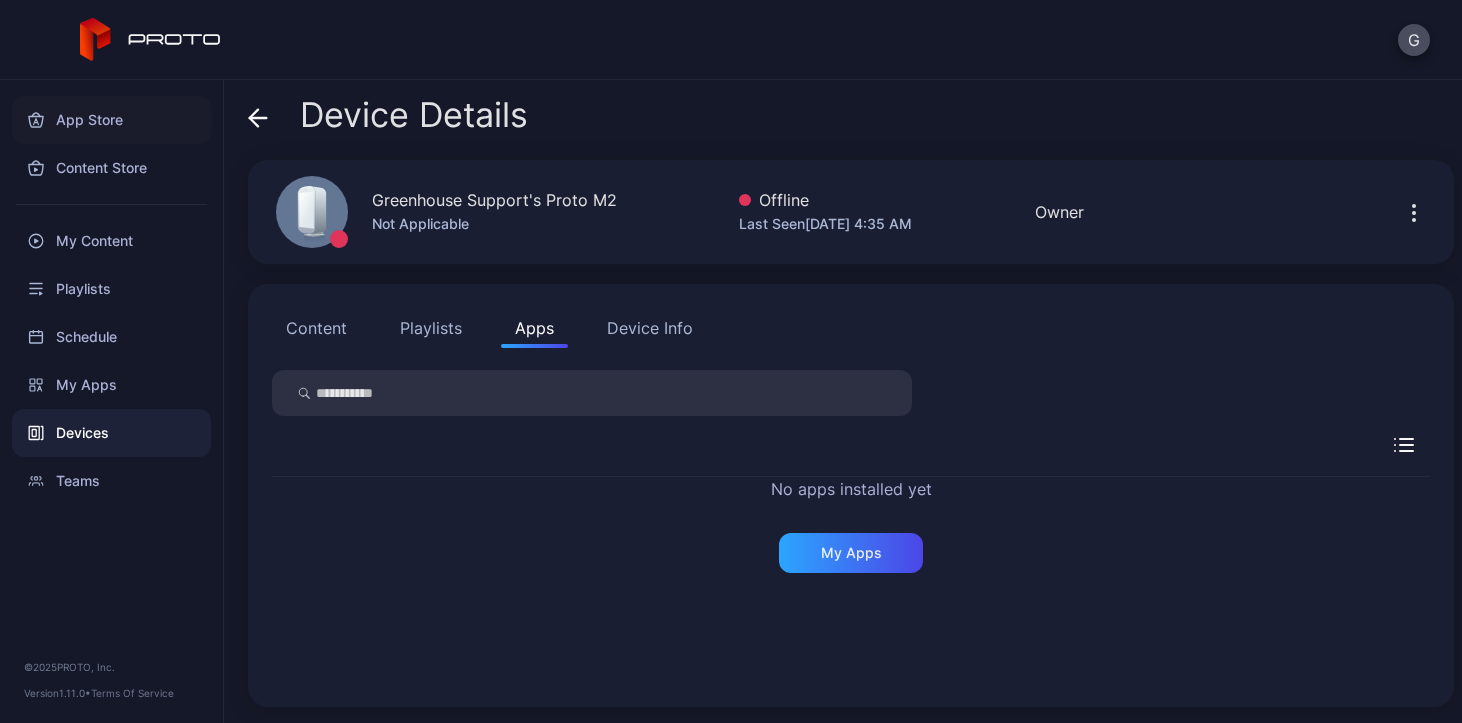 click on "App Store" at bounding box center [111, 120] 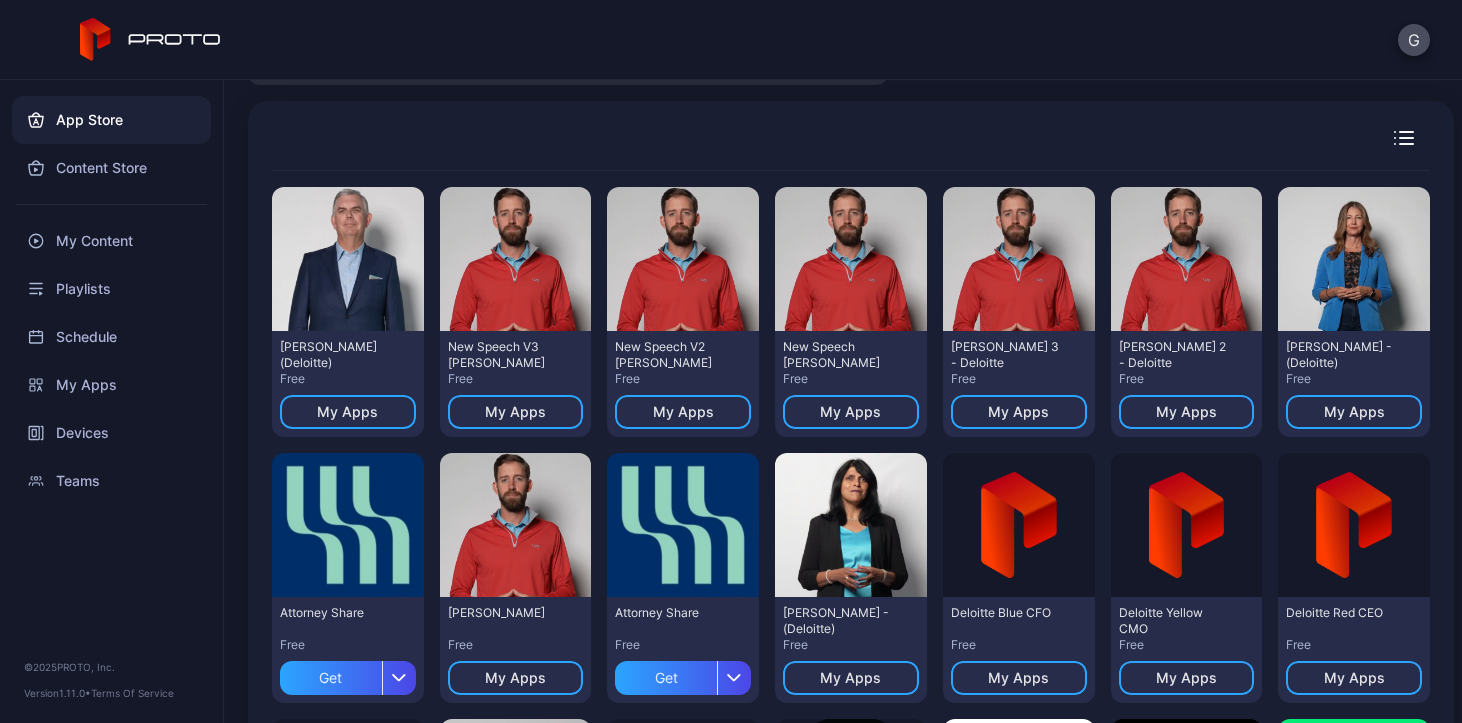 scroll, scrollTop: 106, scrollLeft: 0, axis: vertical 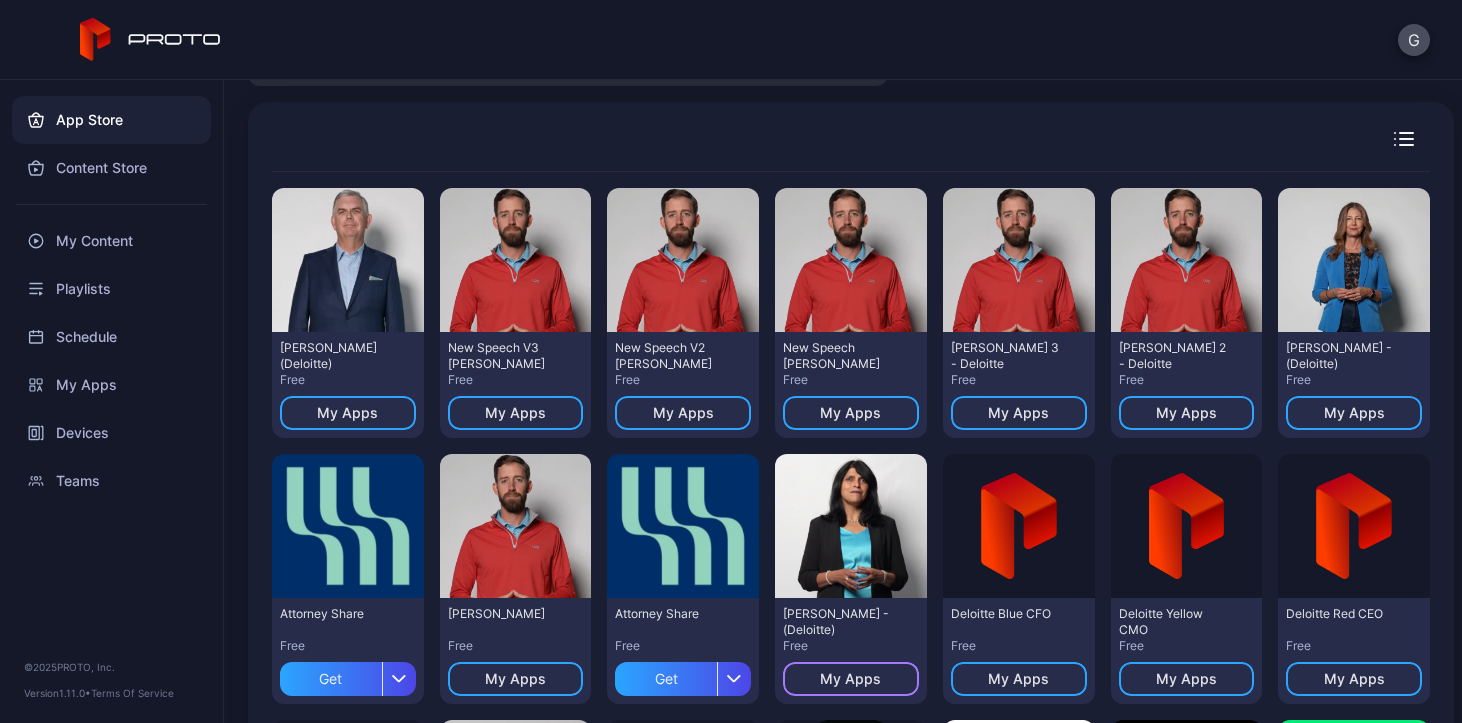 click on "My Apps" at bounding box center (850, 679) 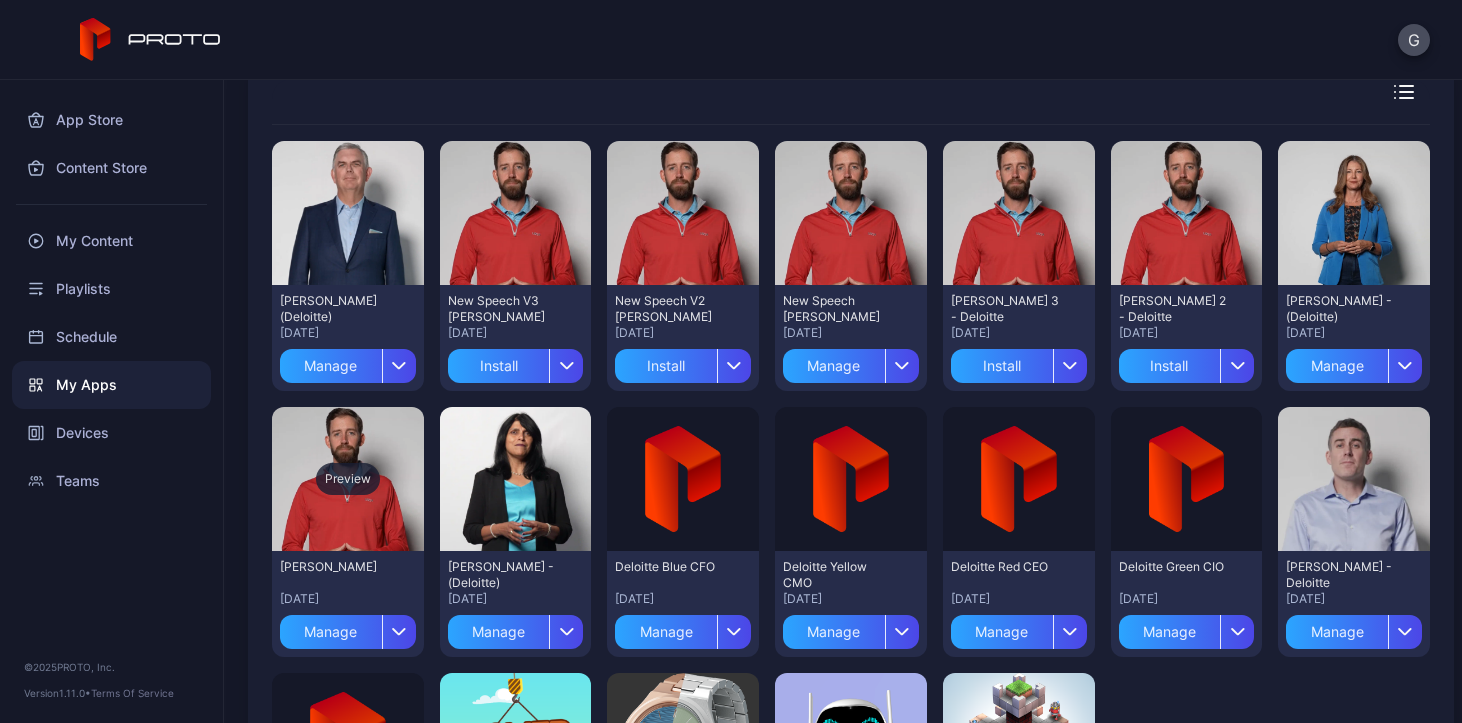 scroll, scrollTop: 154, scrollLeft: 0, axis: vertical 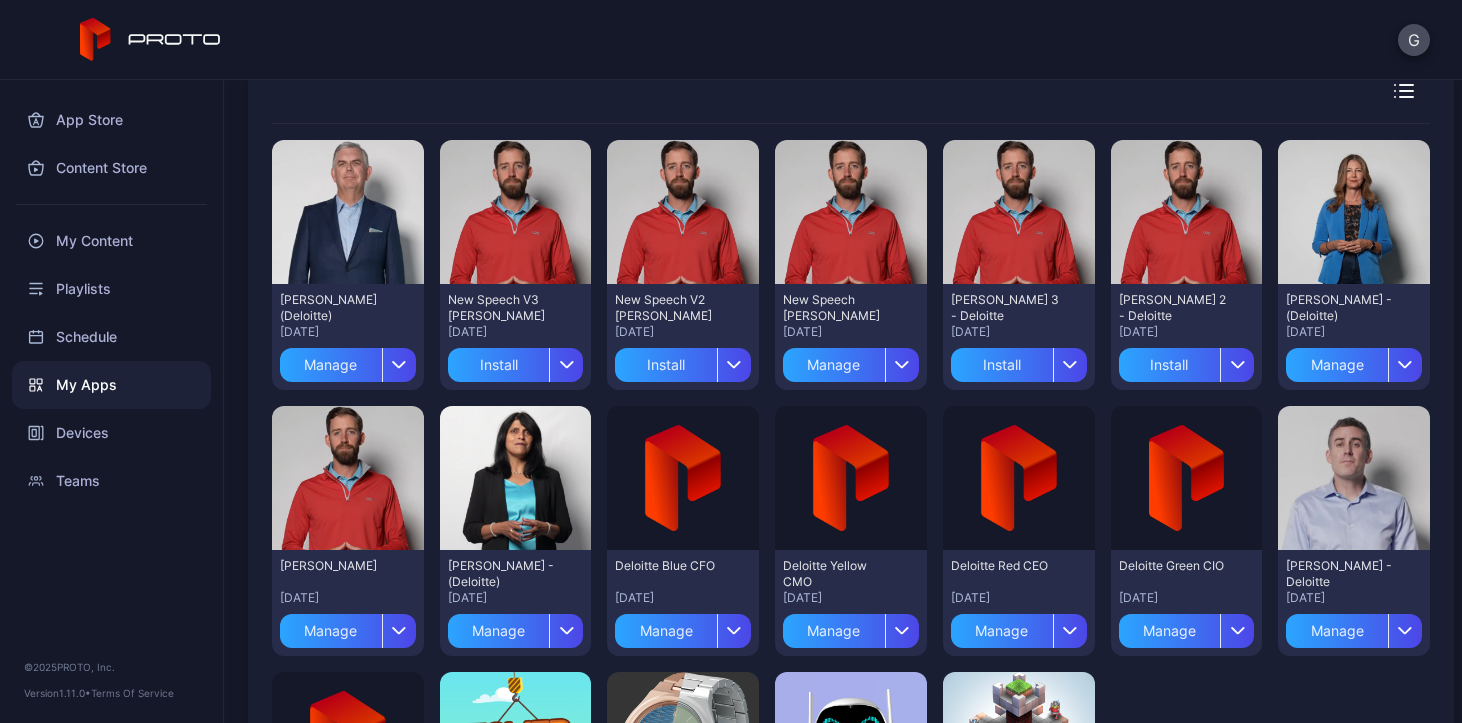 click on "[PERSON_NAME] - (Deloitte) [DATE] Manage" at bounding box center (516, 603) 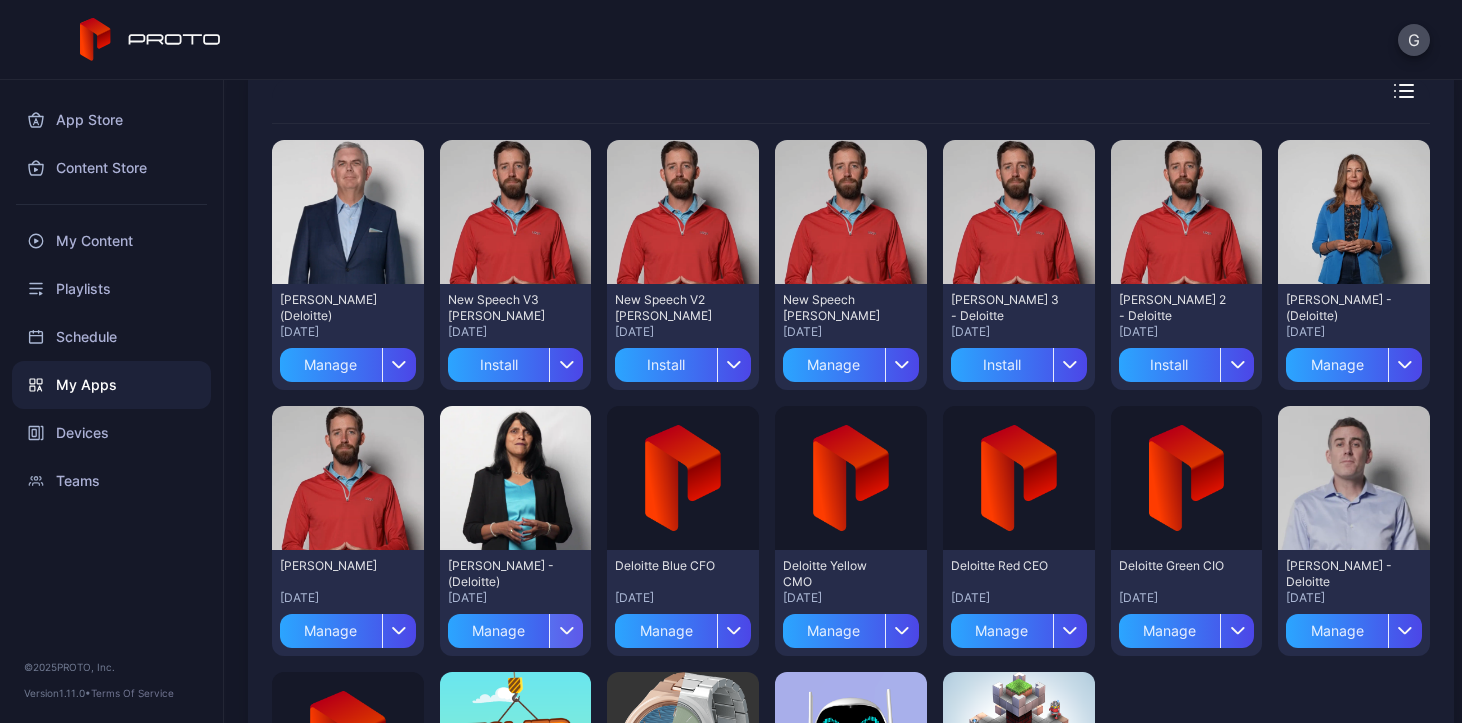 click 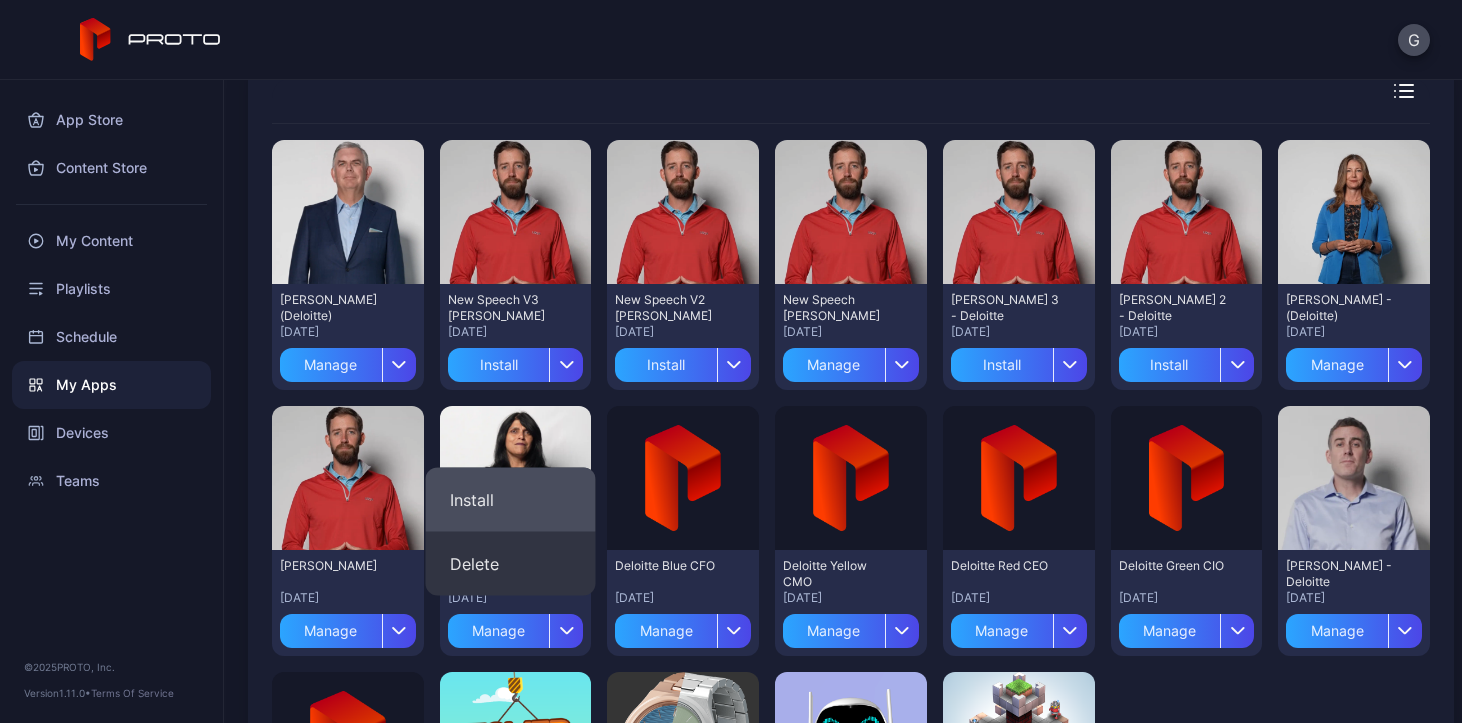 click on "Install" at bounding box center (511, 500) 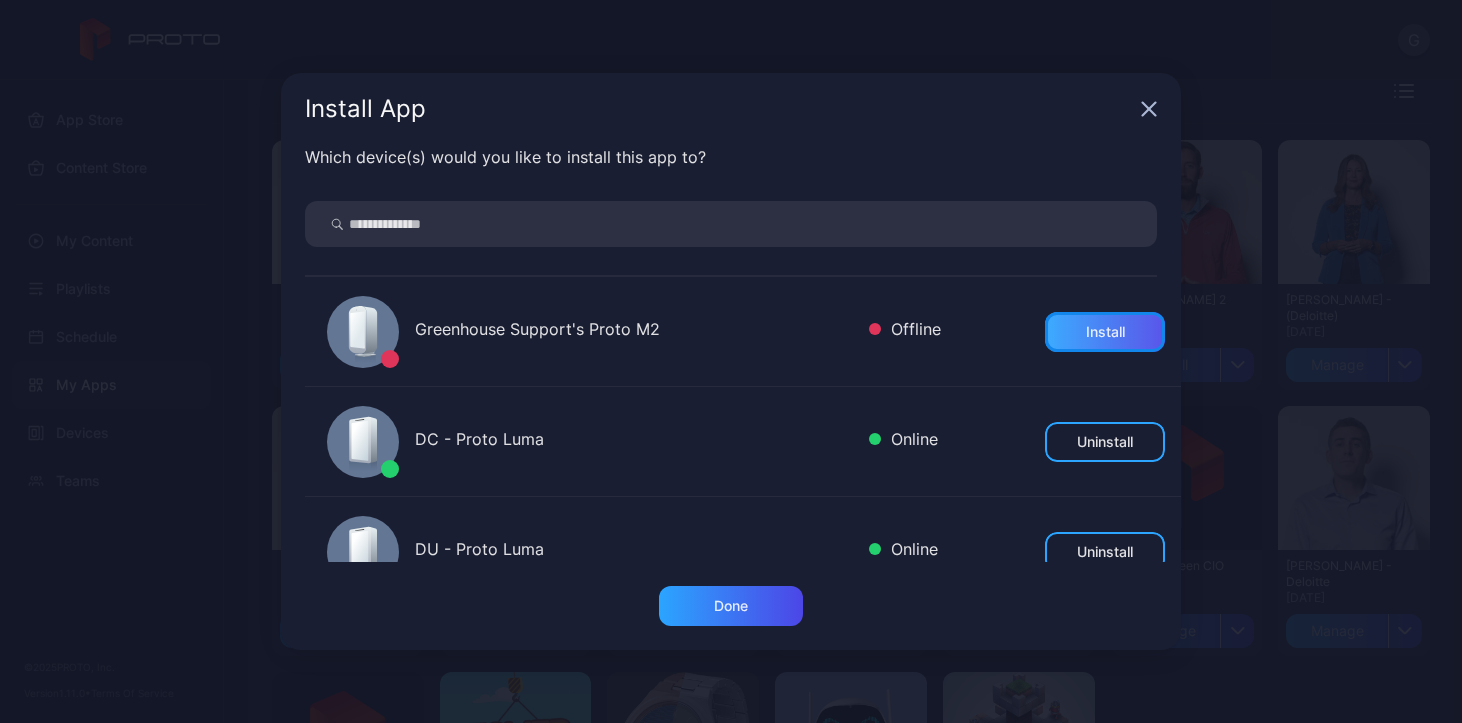 click on "Install" at bounding box center [1105, 332] 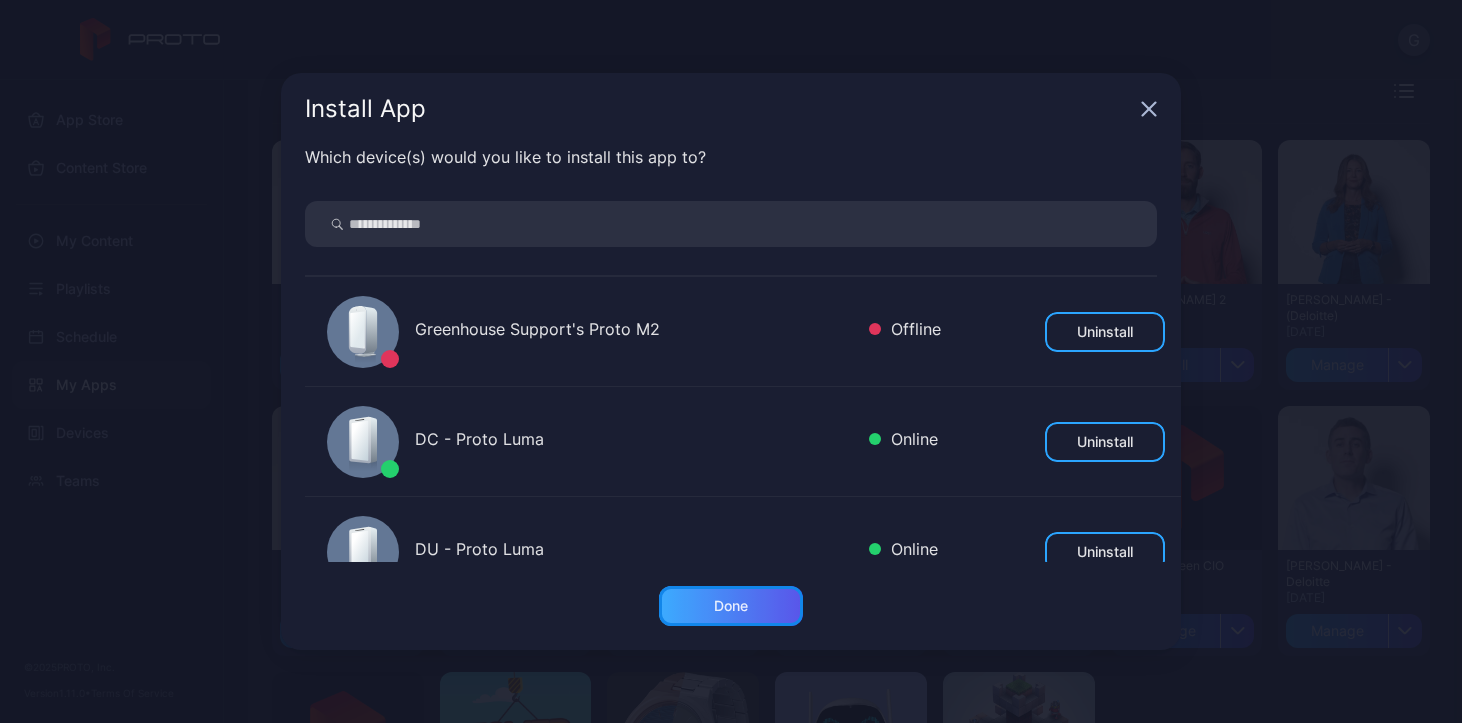 click on "Done" at bounding box center (731, 606) 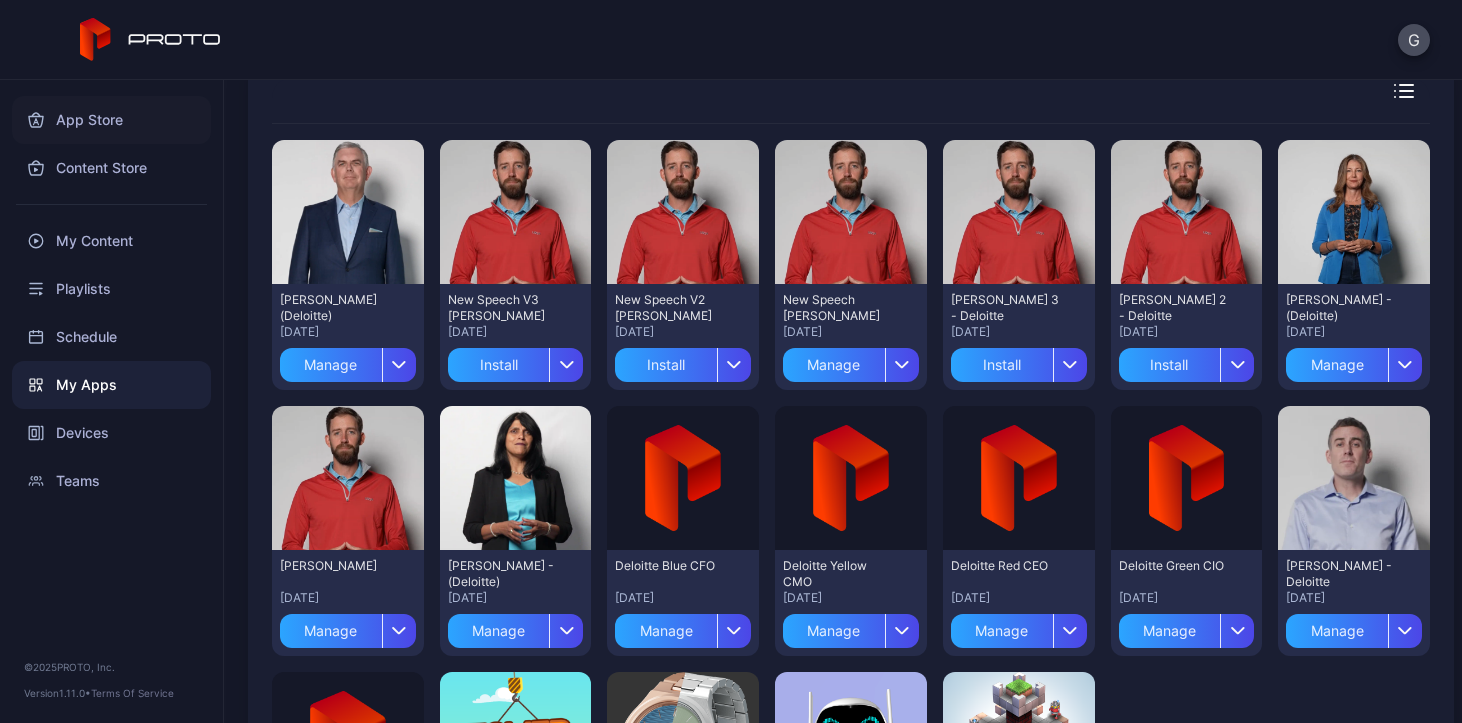 click on "App Store" at bounding box center [111, 120] 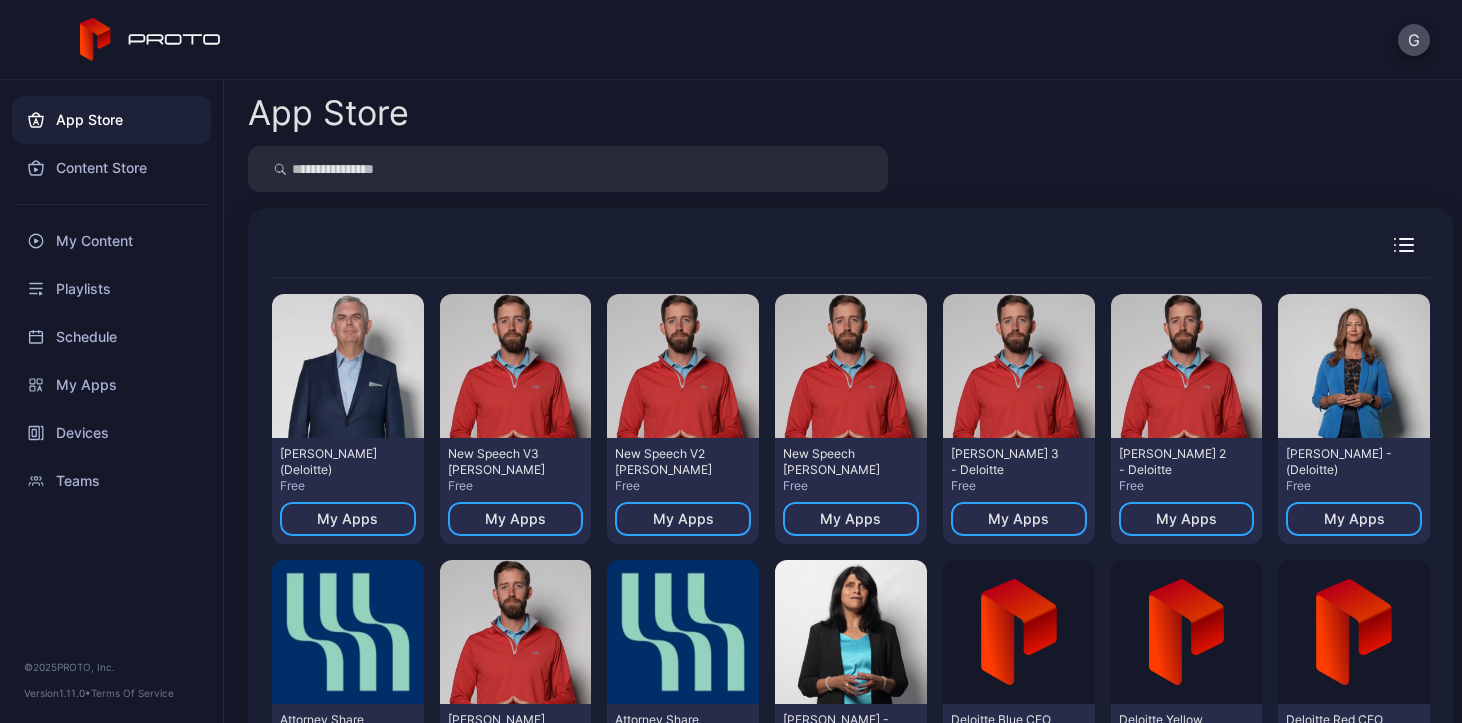 scroll, scrollTop: 41, scrollLeft: 0, axis: vertical 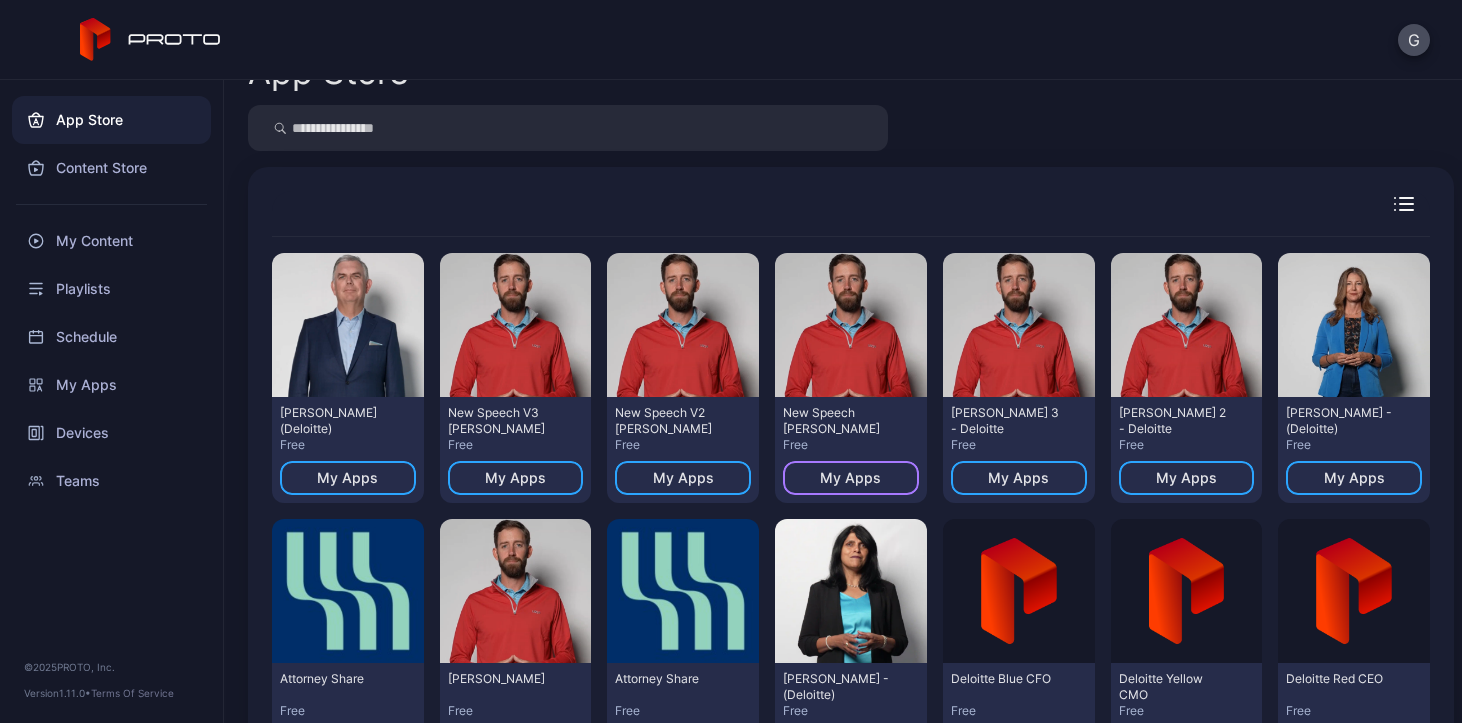 click on "My Apps" at bounding box center [850, 478] 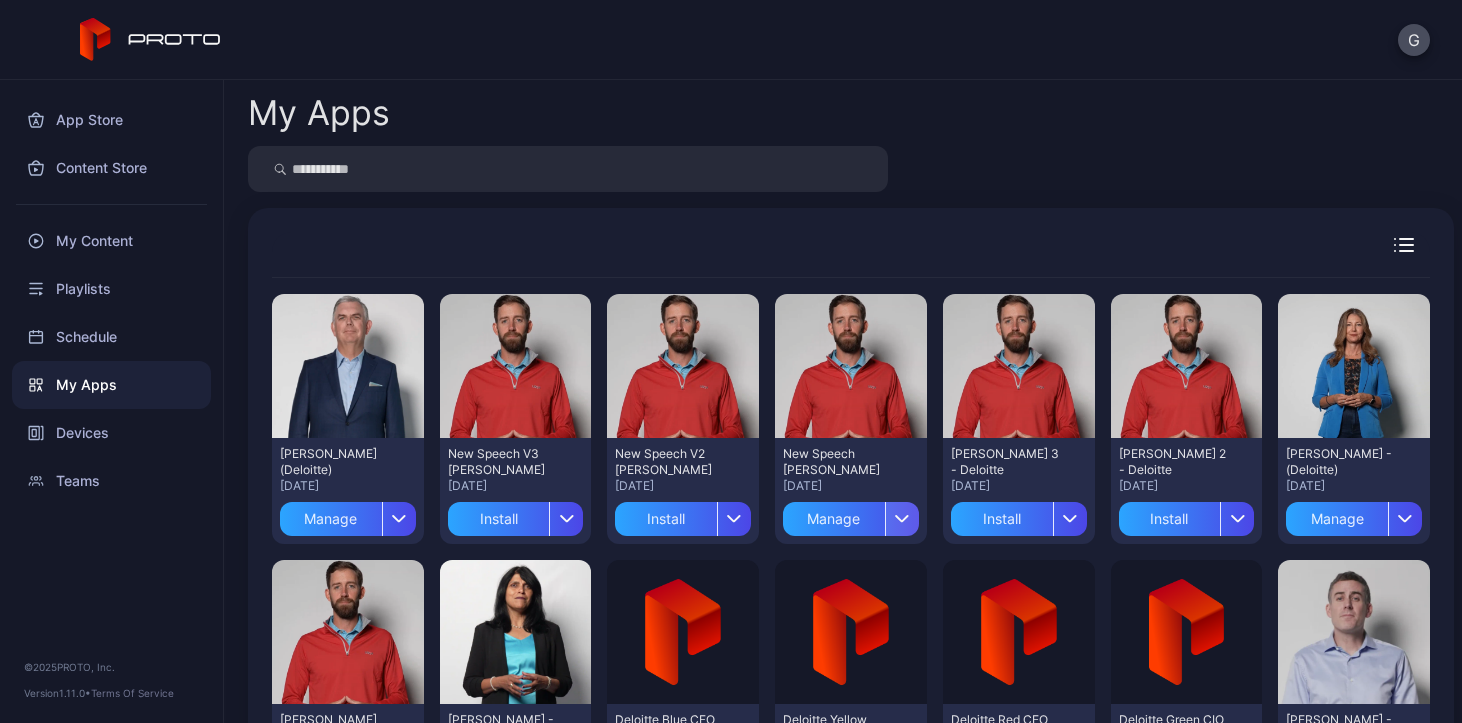 click at bounding box center [902, 519] 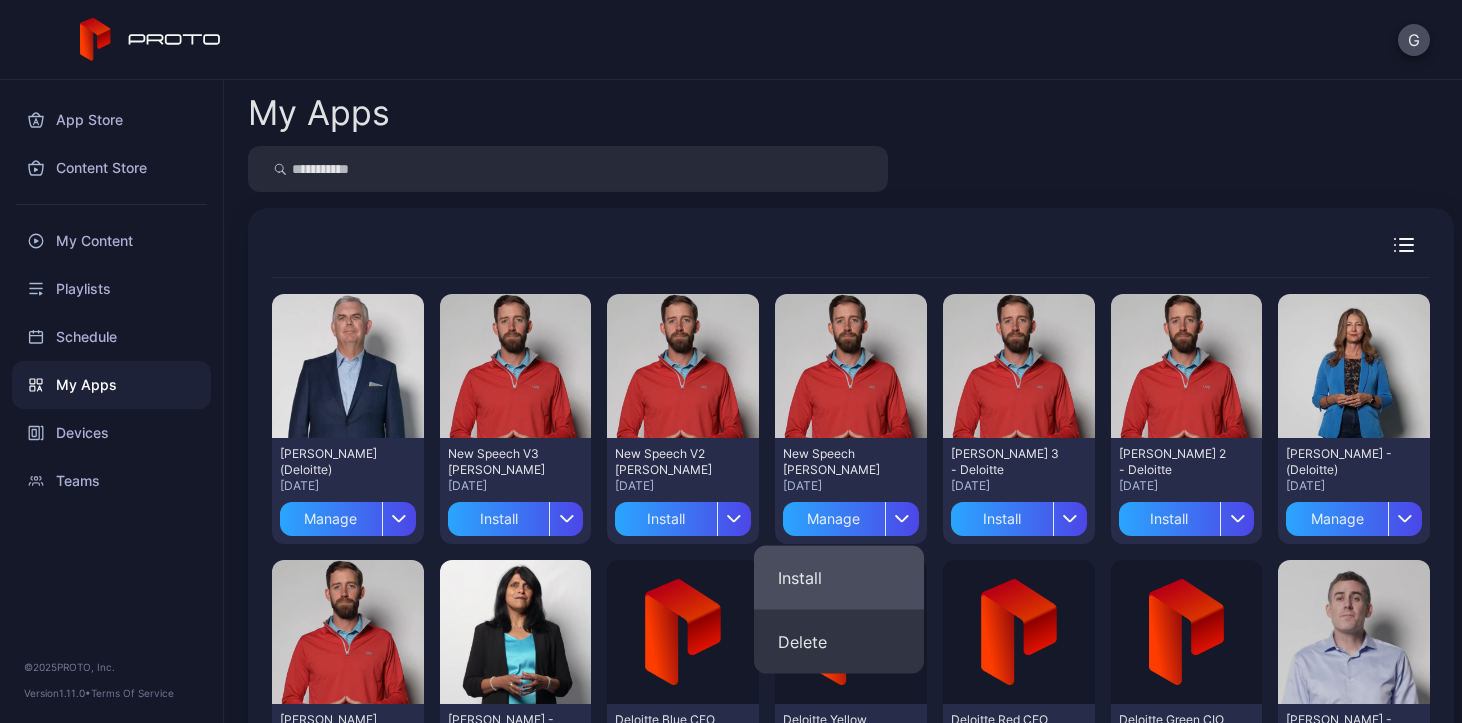 click on "Install" at bounding box center [839, 578] 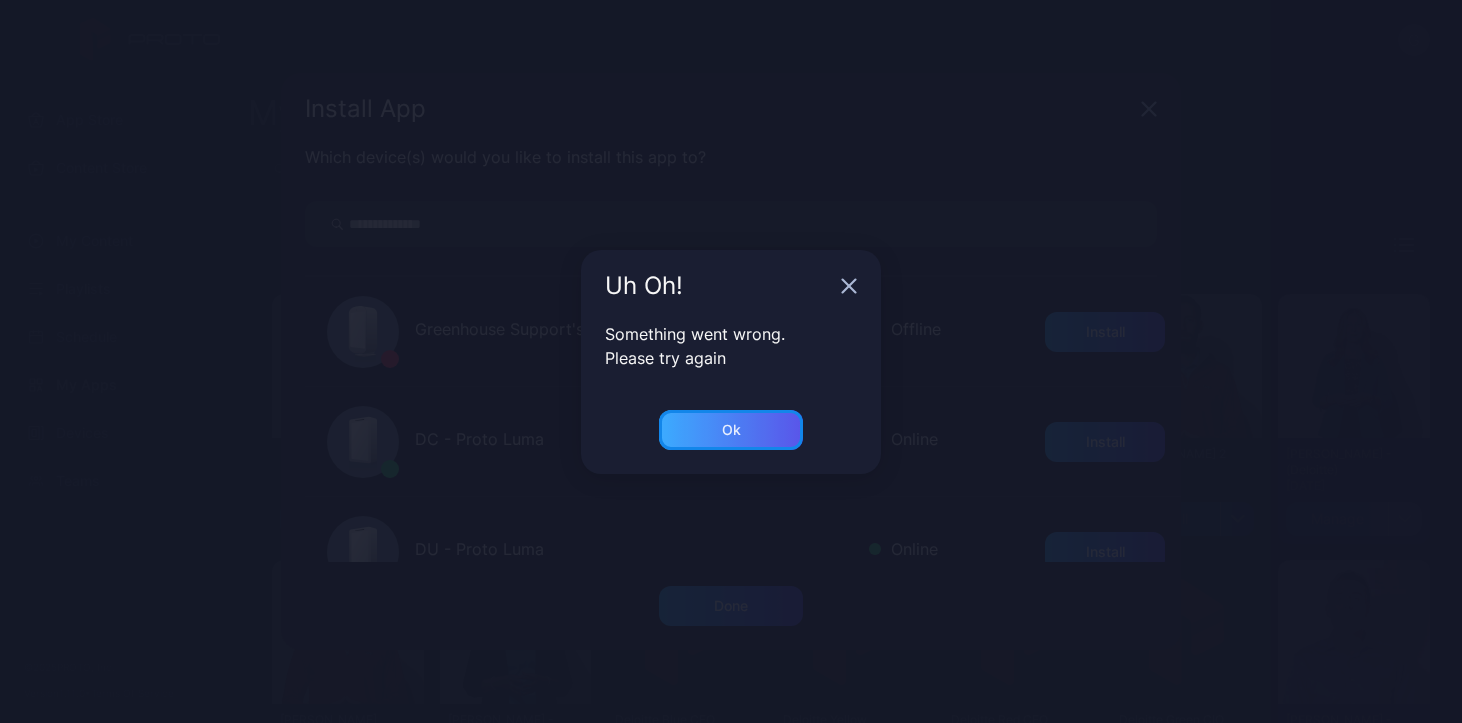click on "Ok" at bounding box center (731, 430) 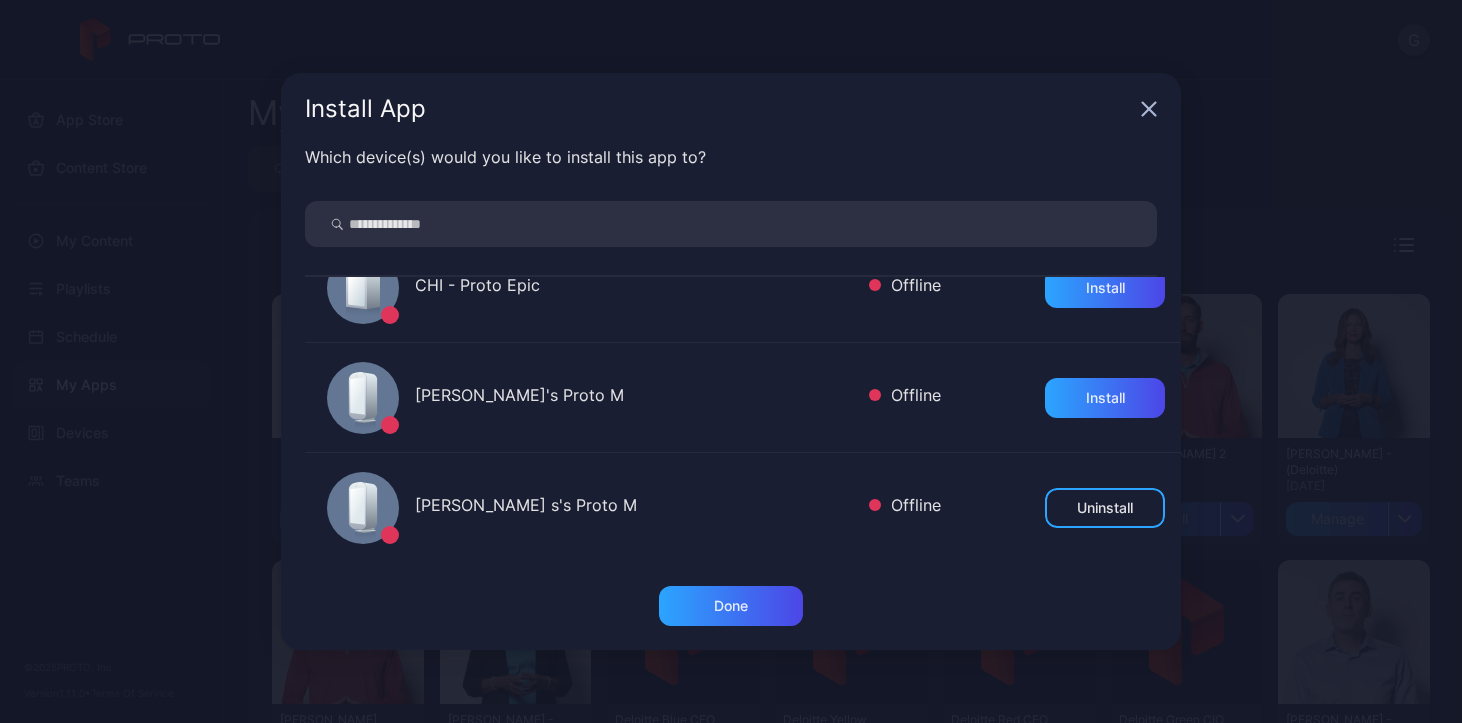 scroll, scrollTop: 595, scrollLeft: 0, axis: vertical 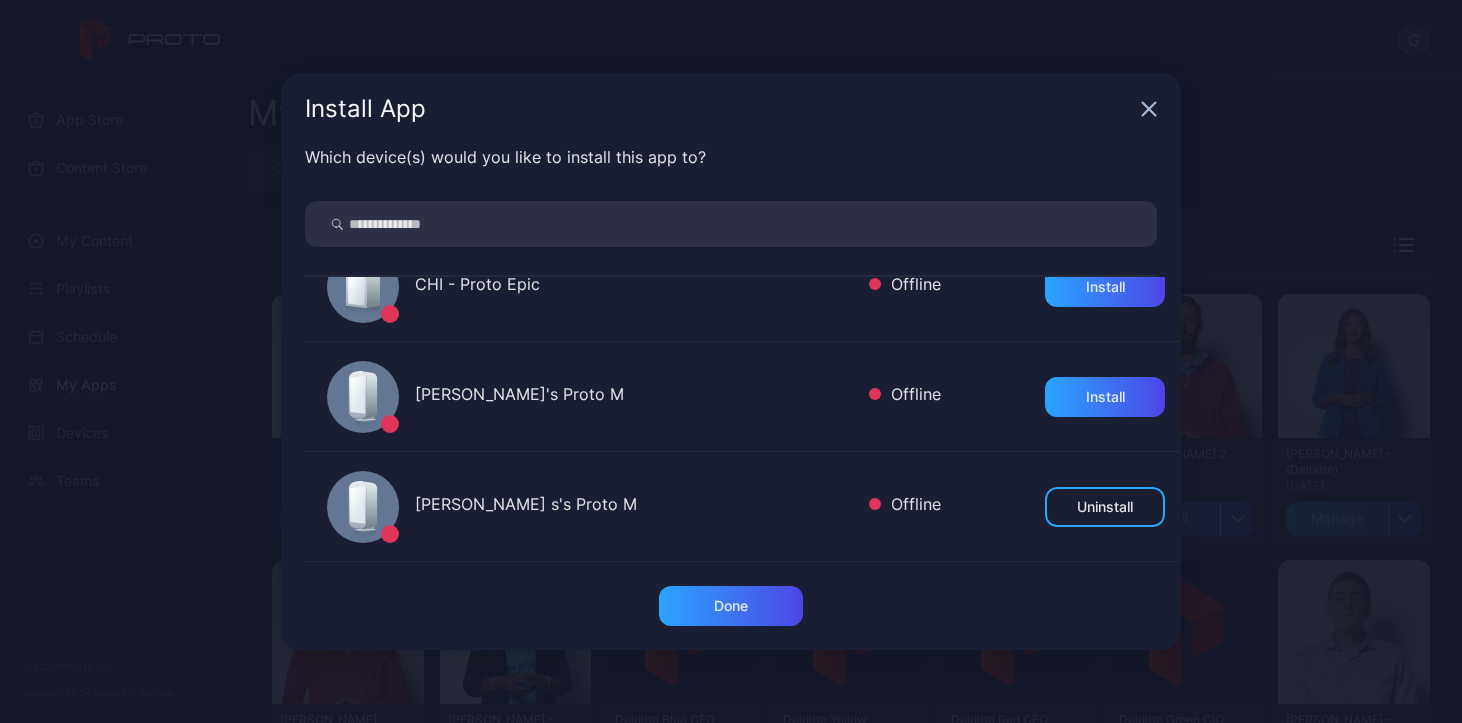 click 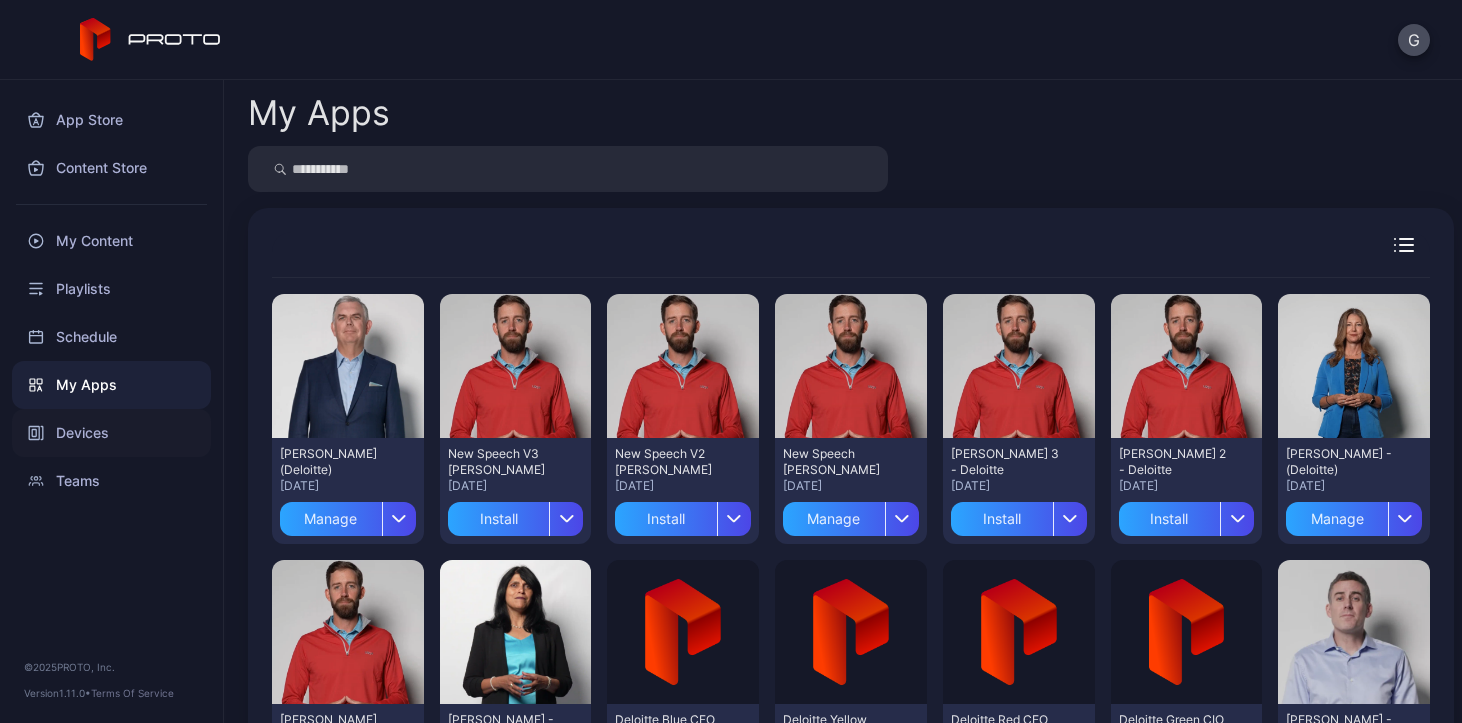click on "Devices" at bounding box center [111, 433] 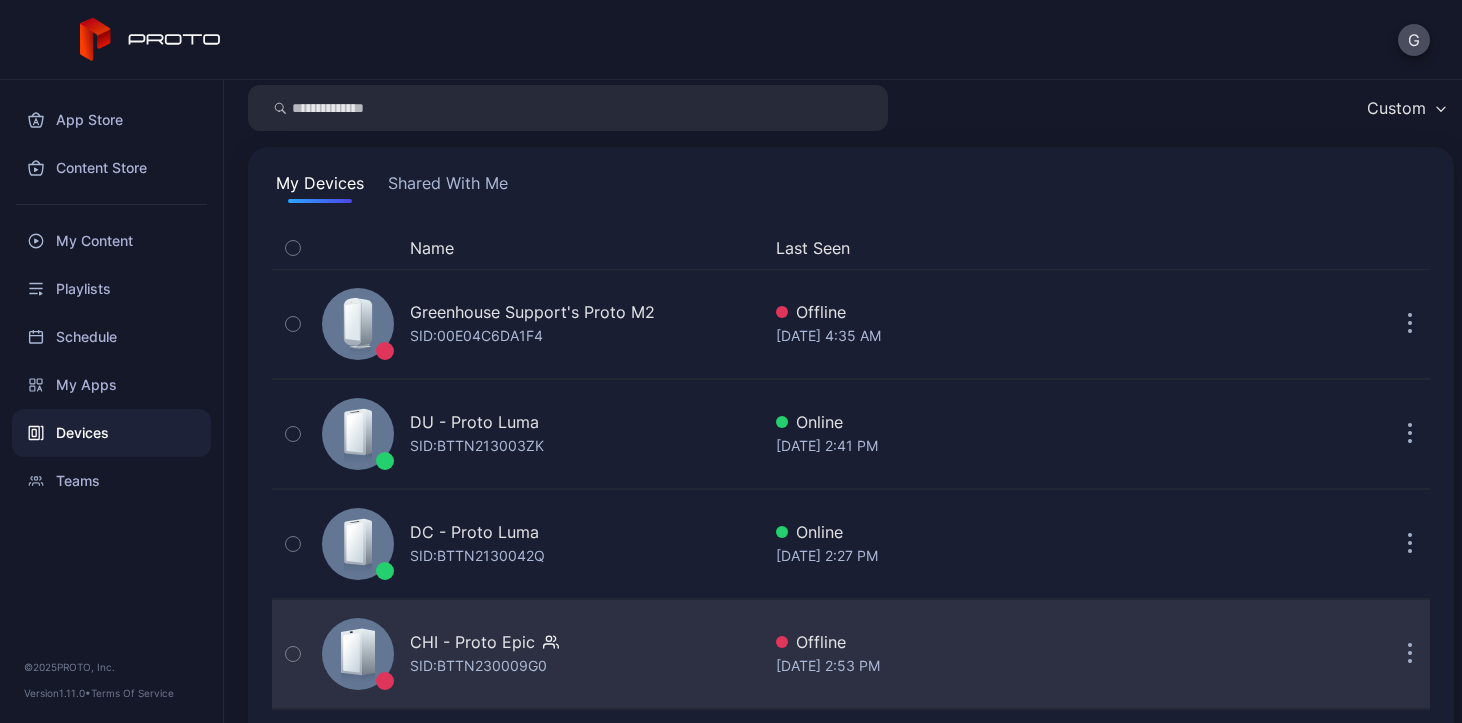 scroll, scrollTop: 0, scrollLeft: 0, axis: both 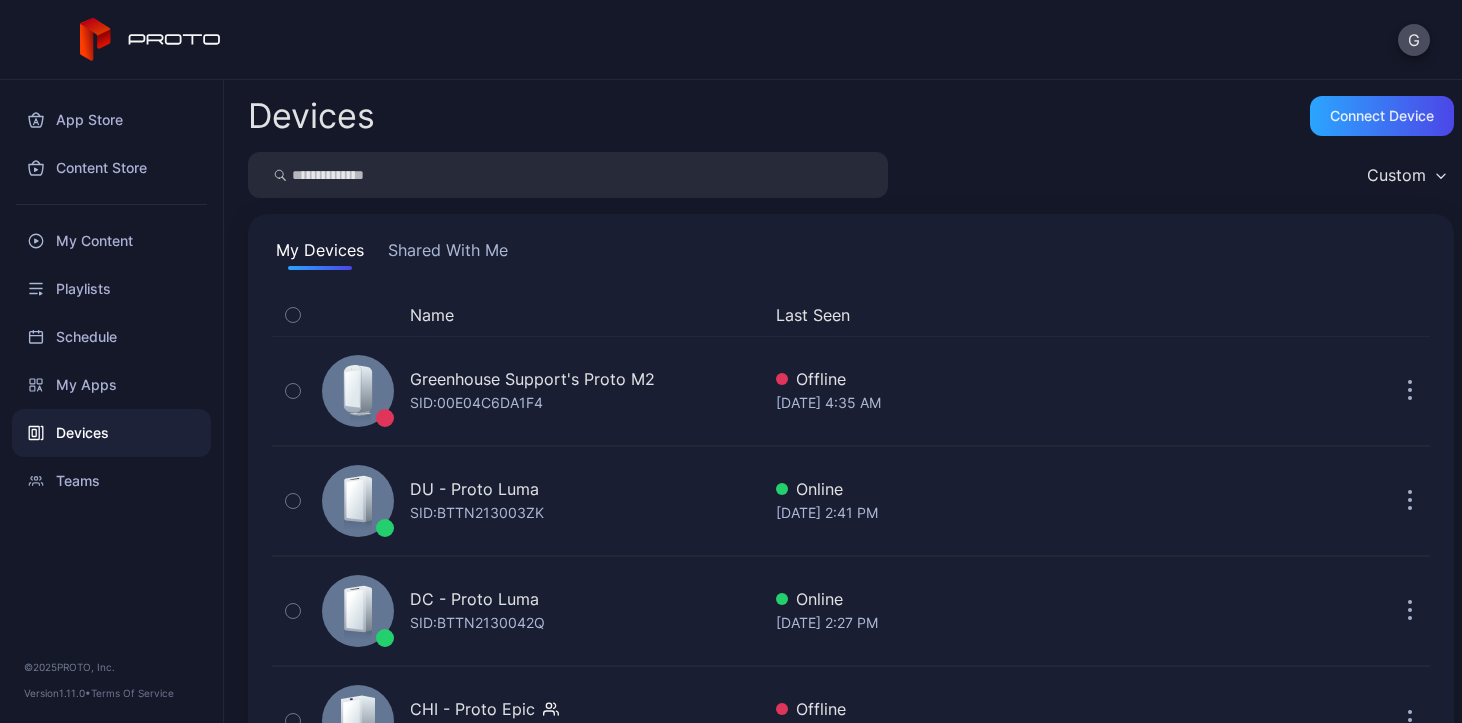 click on "Shared With Me" at bounding box center [448, 254] 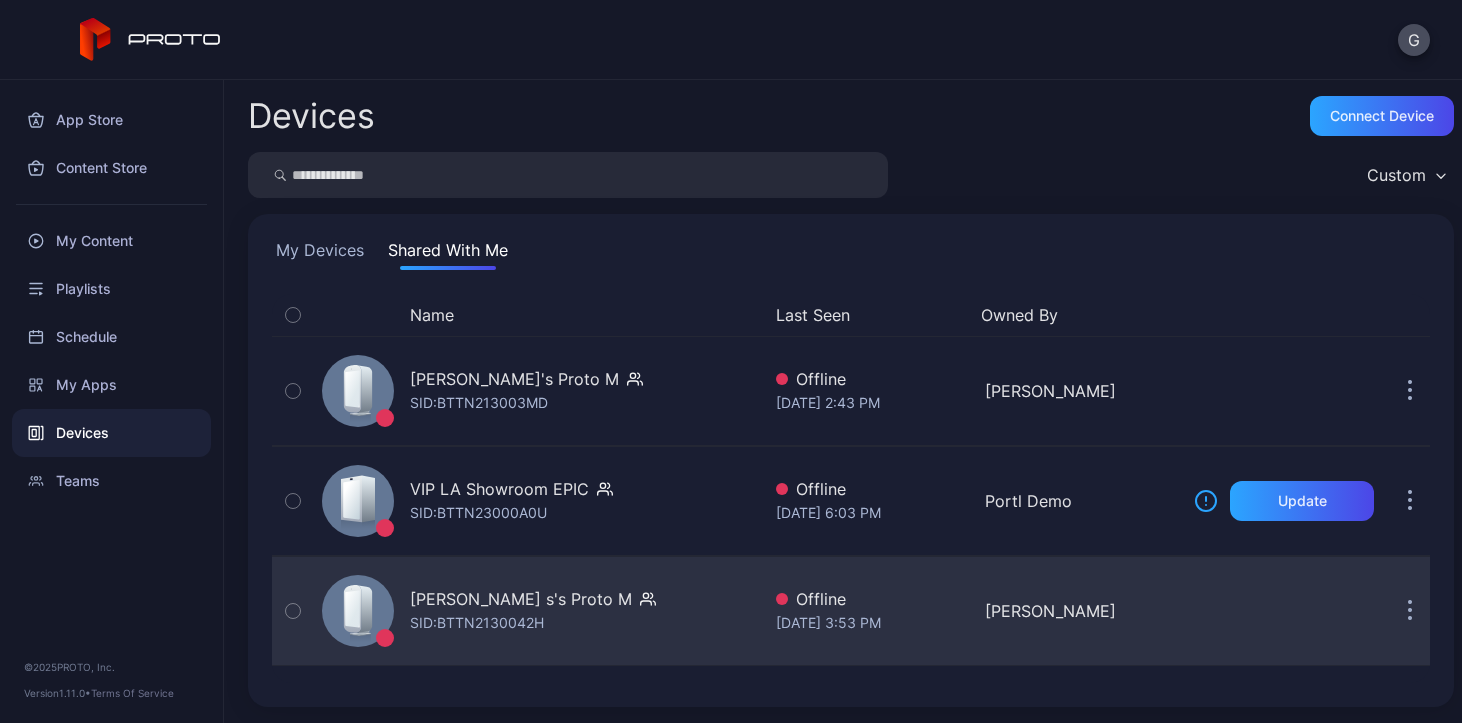 click on "[PERSON_NAME] s's Proto M" at bounding box center (521, 599) 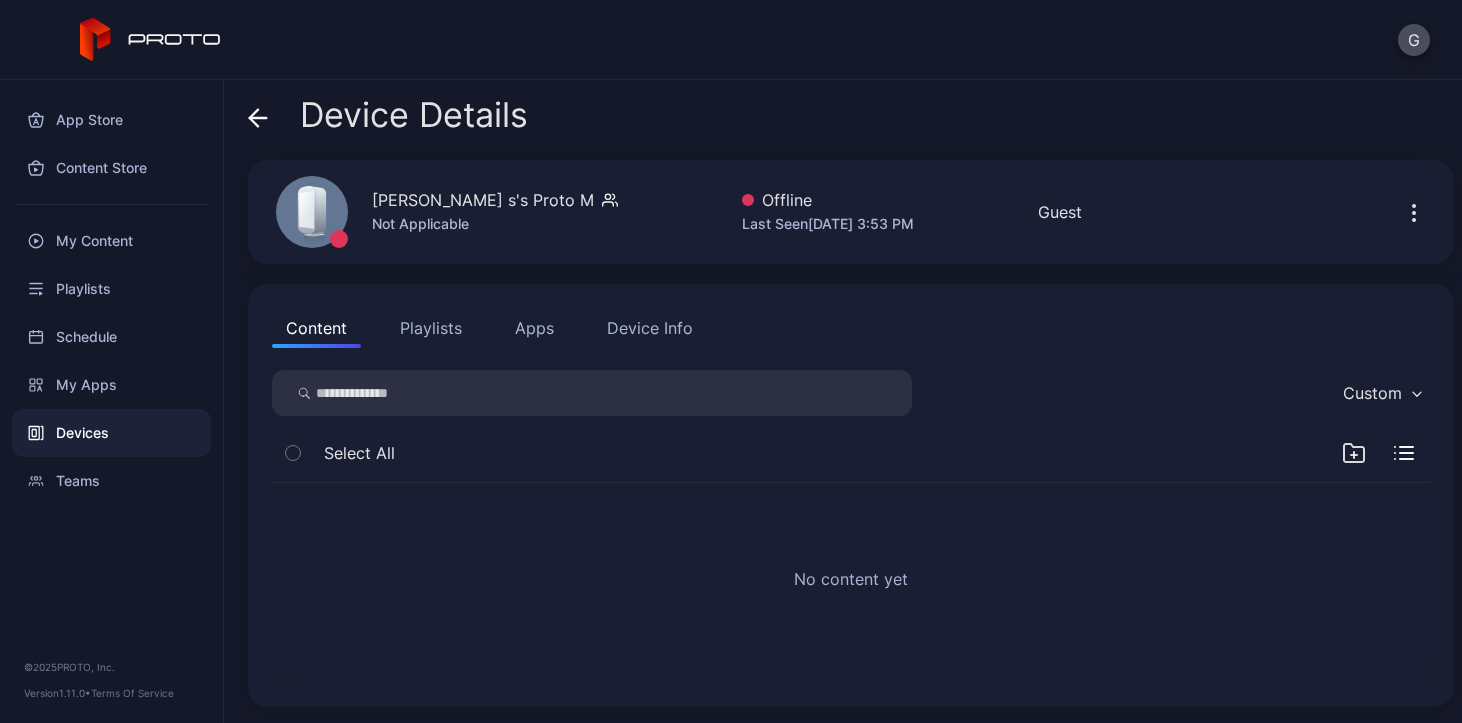 click on "Apps" at bounding box center [534, 328] 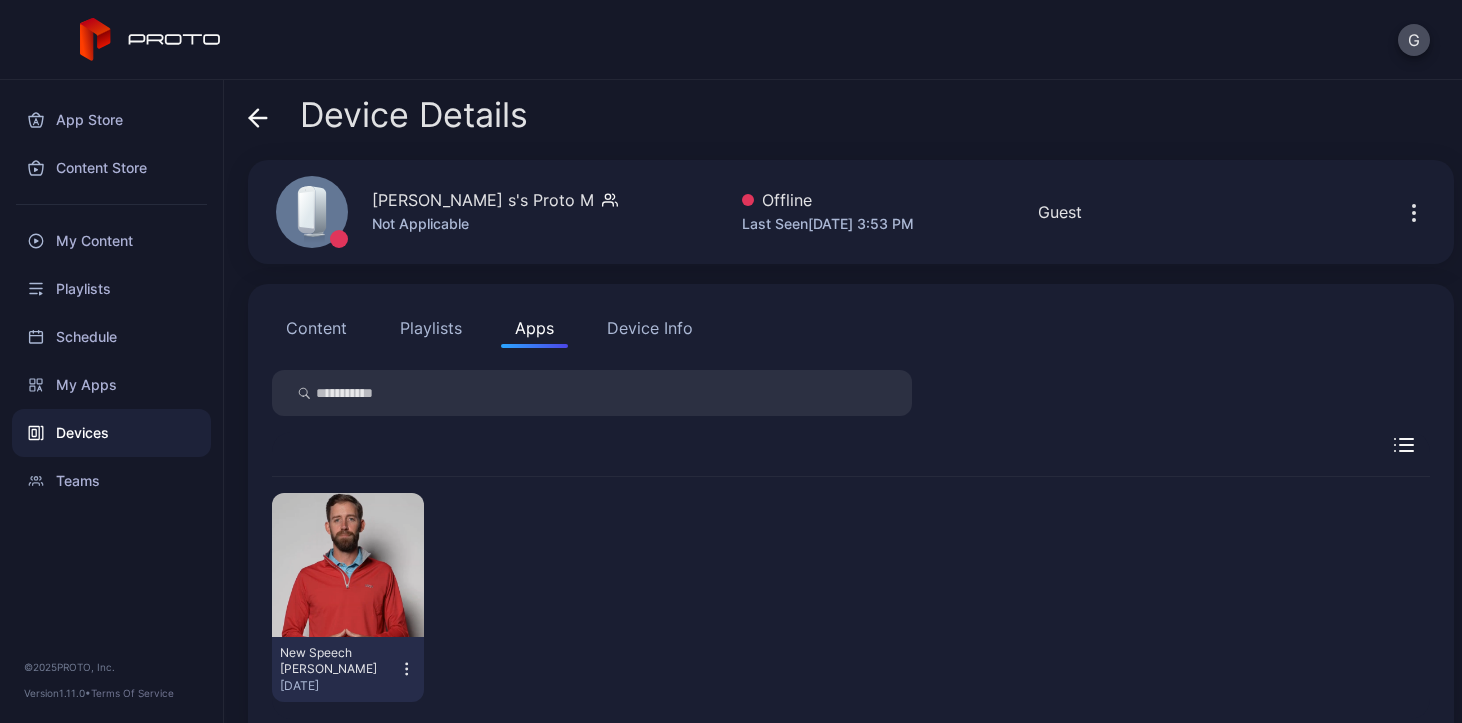 click on "Playlists" at bounding box center (431, 328) 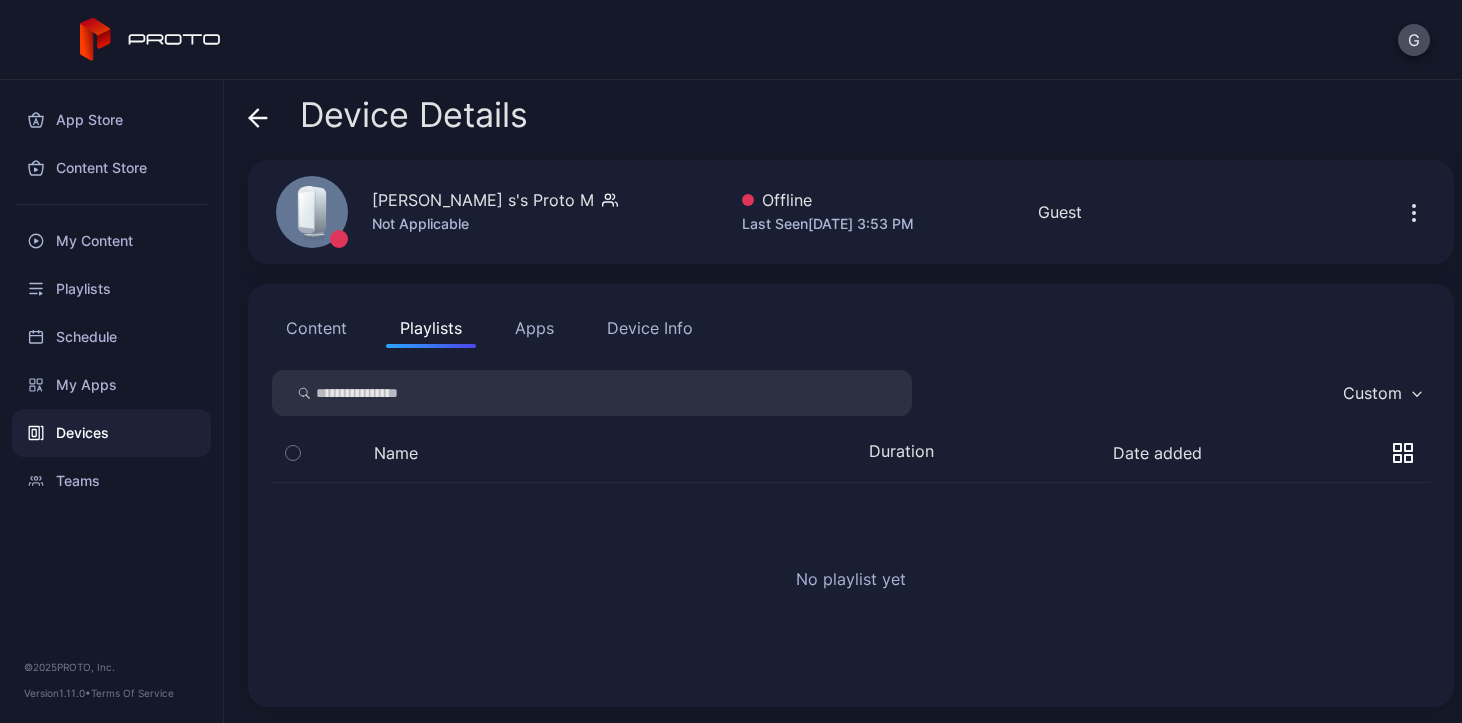 click on "Content" at bounding box center (316, 328) 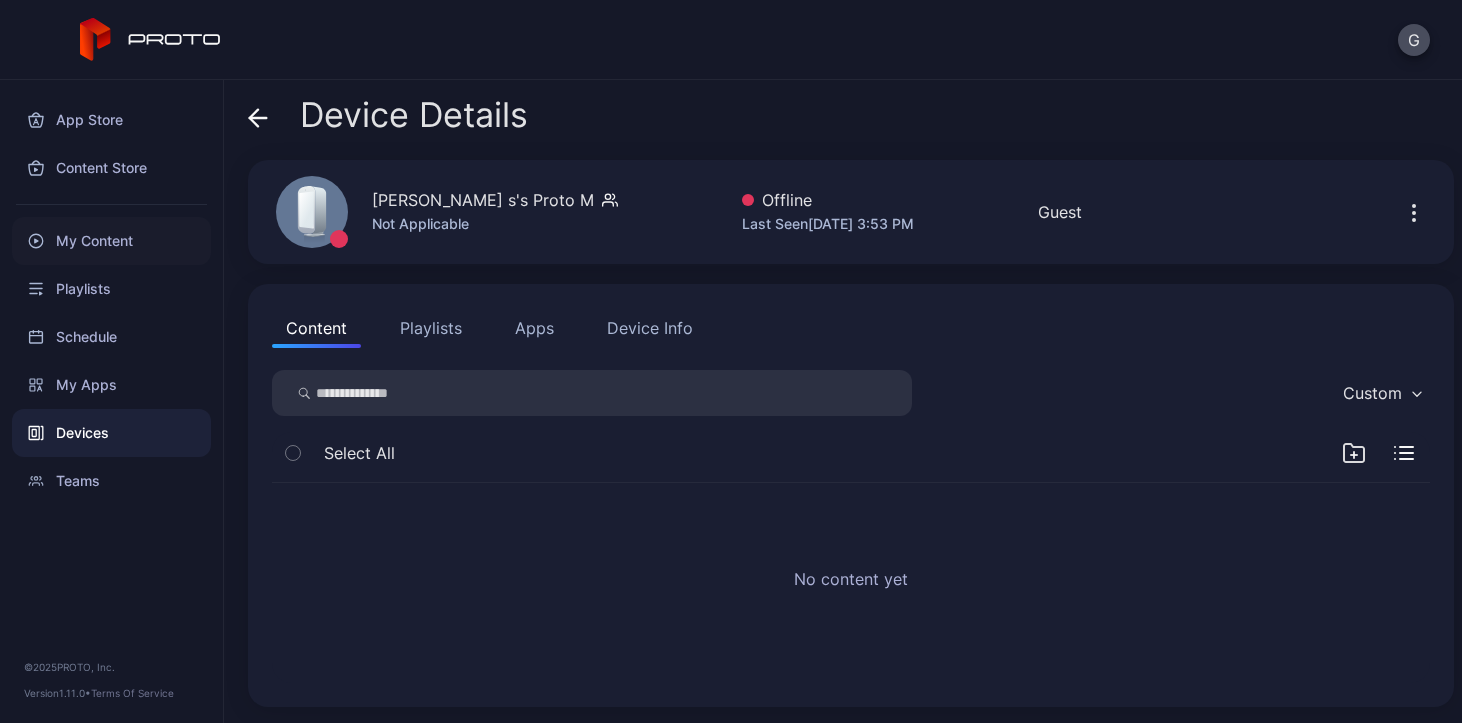 click on "My Content" at bounding box center (111, 241) 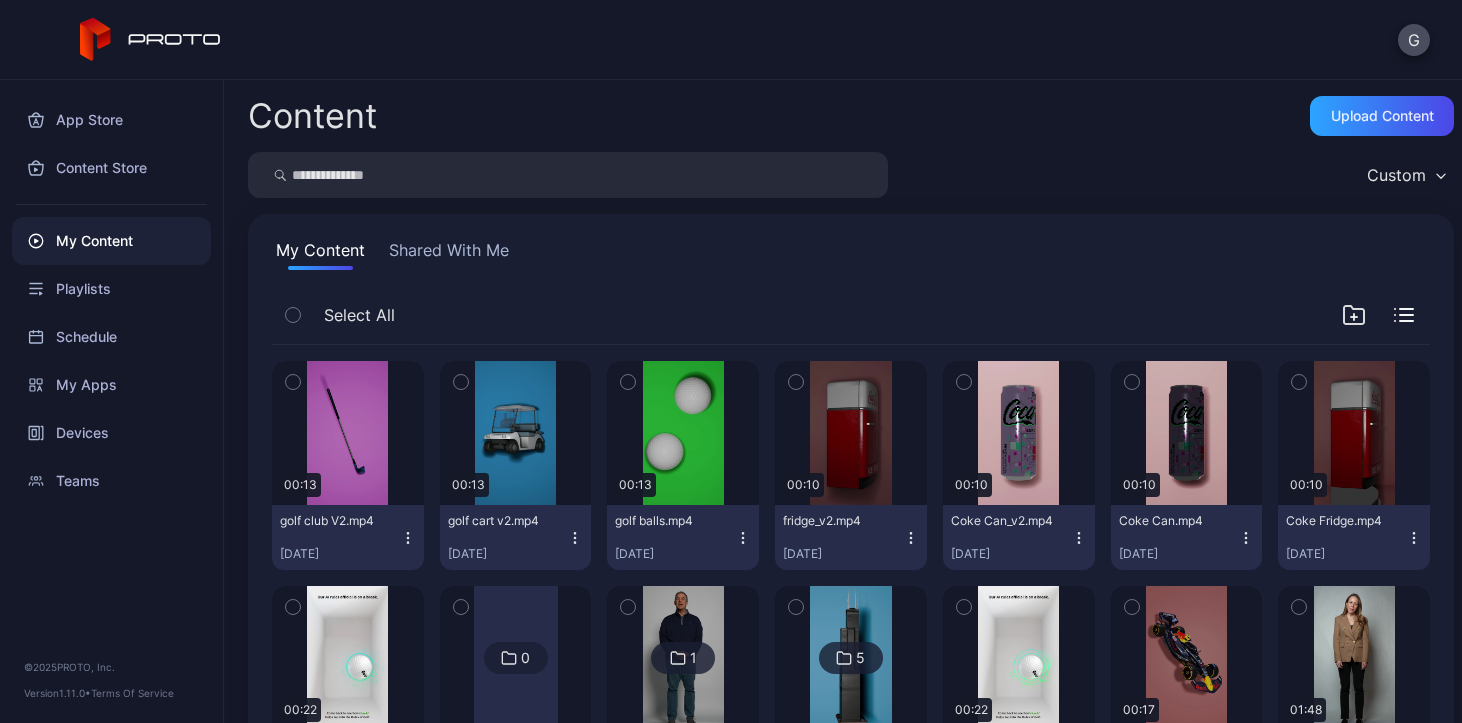 scroll, scrollTop: 104, scrollLeft: 0, axis: vertical 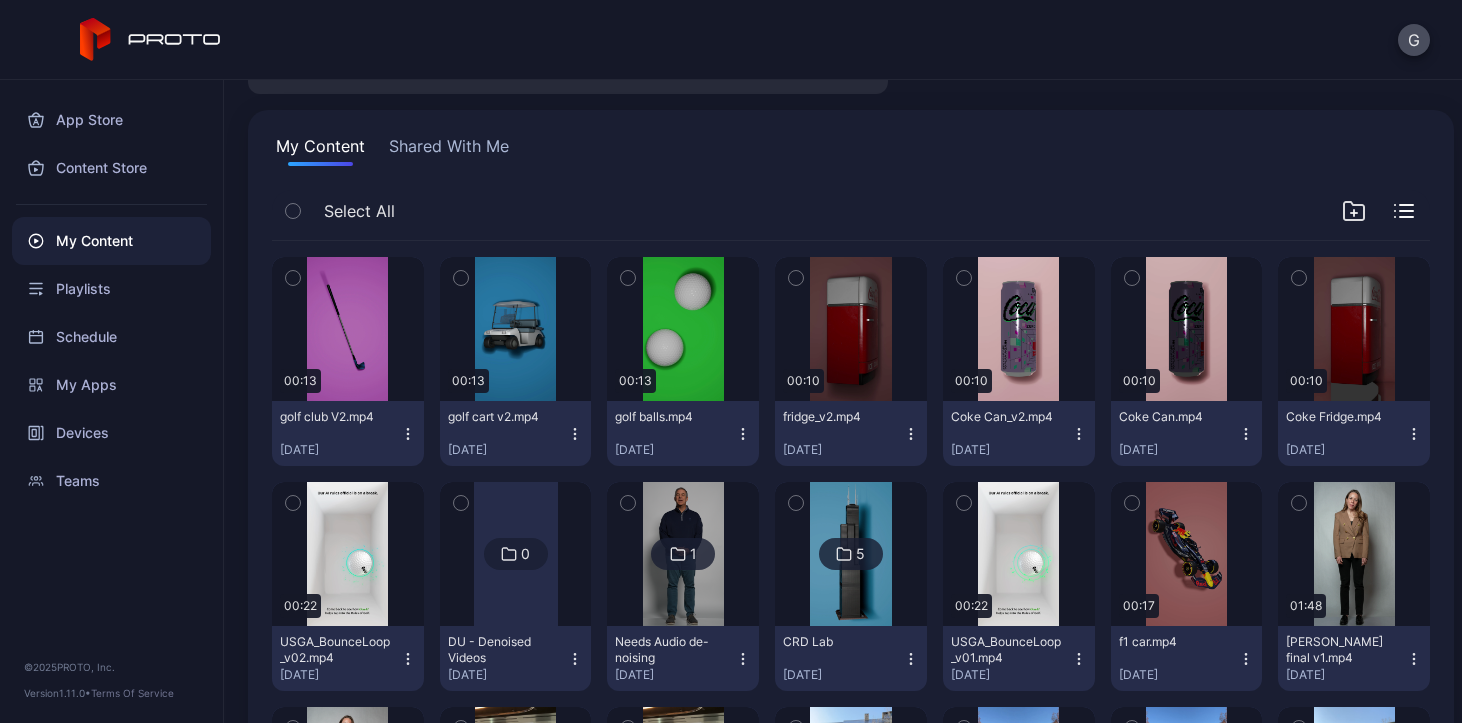 click 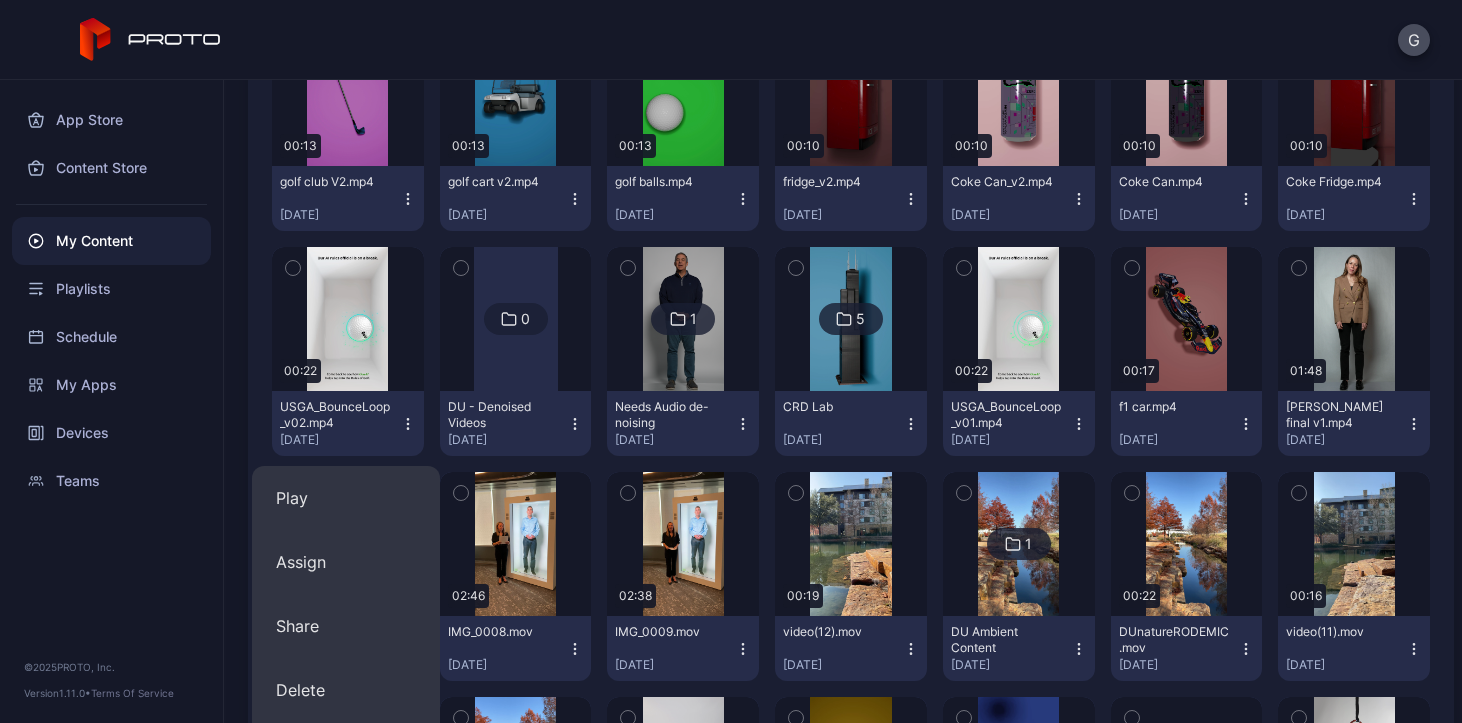 scroll, scrollTop: 401, scrollLeft: 0, axis: vertical 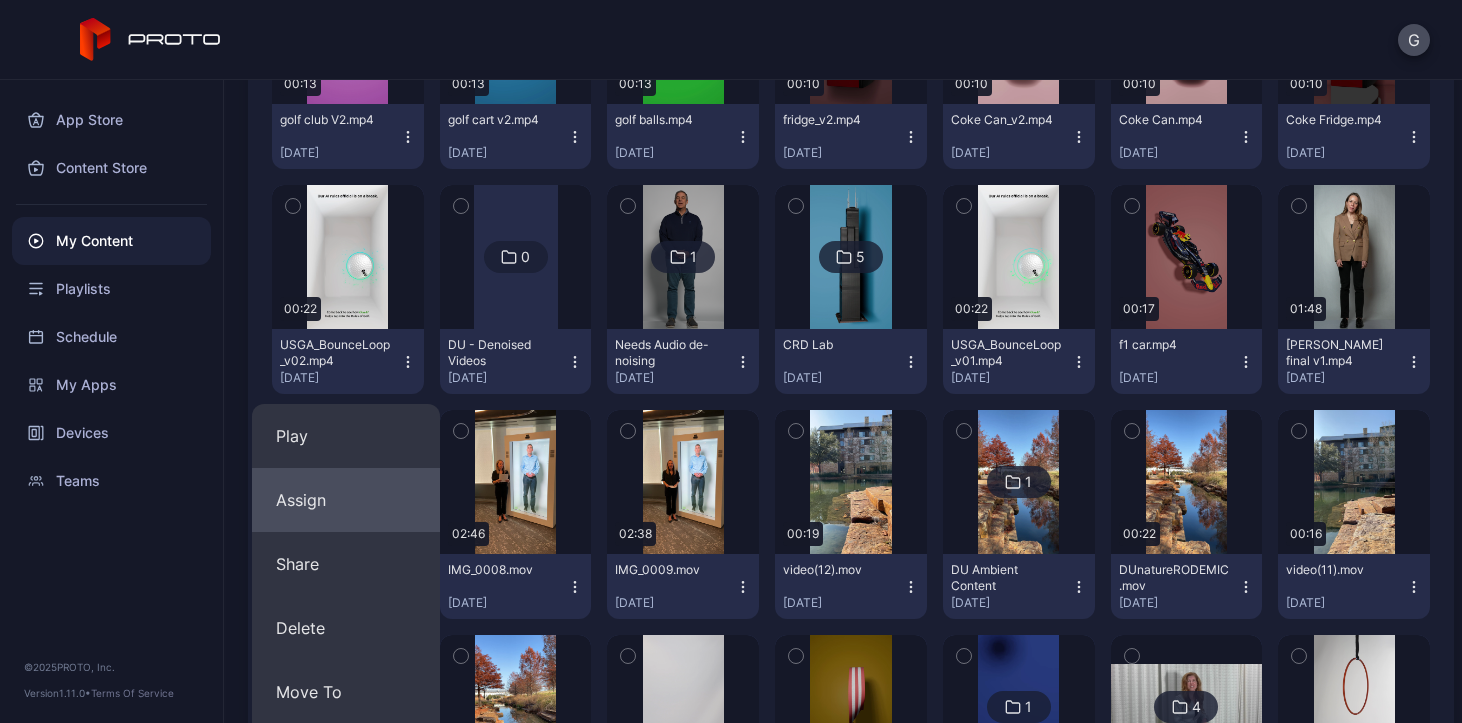 click on "Assign" at bounding box center [346, 500] 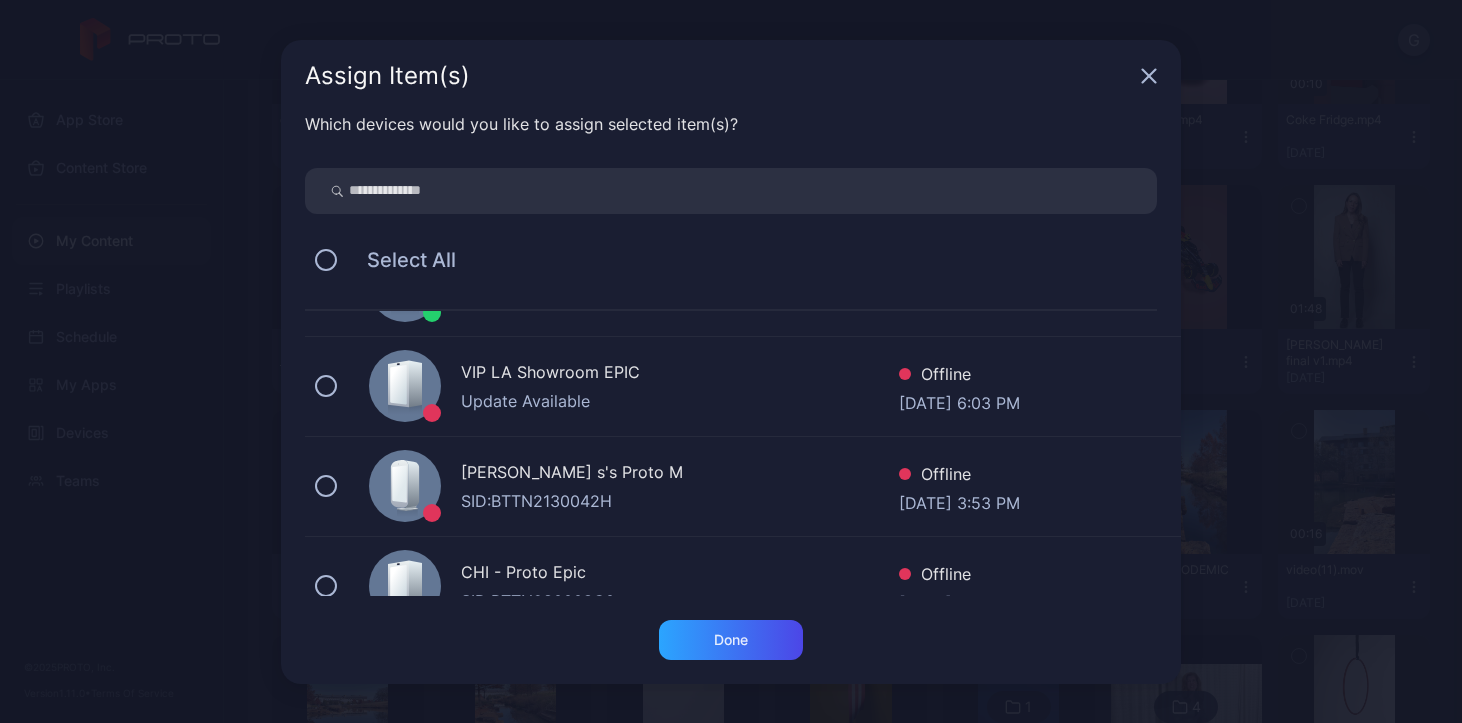 scroll, scrollTop: 376, scrollLeft: 0, axis: vertical 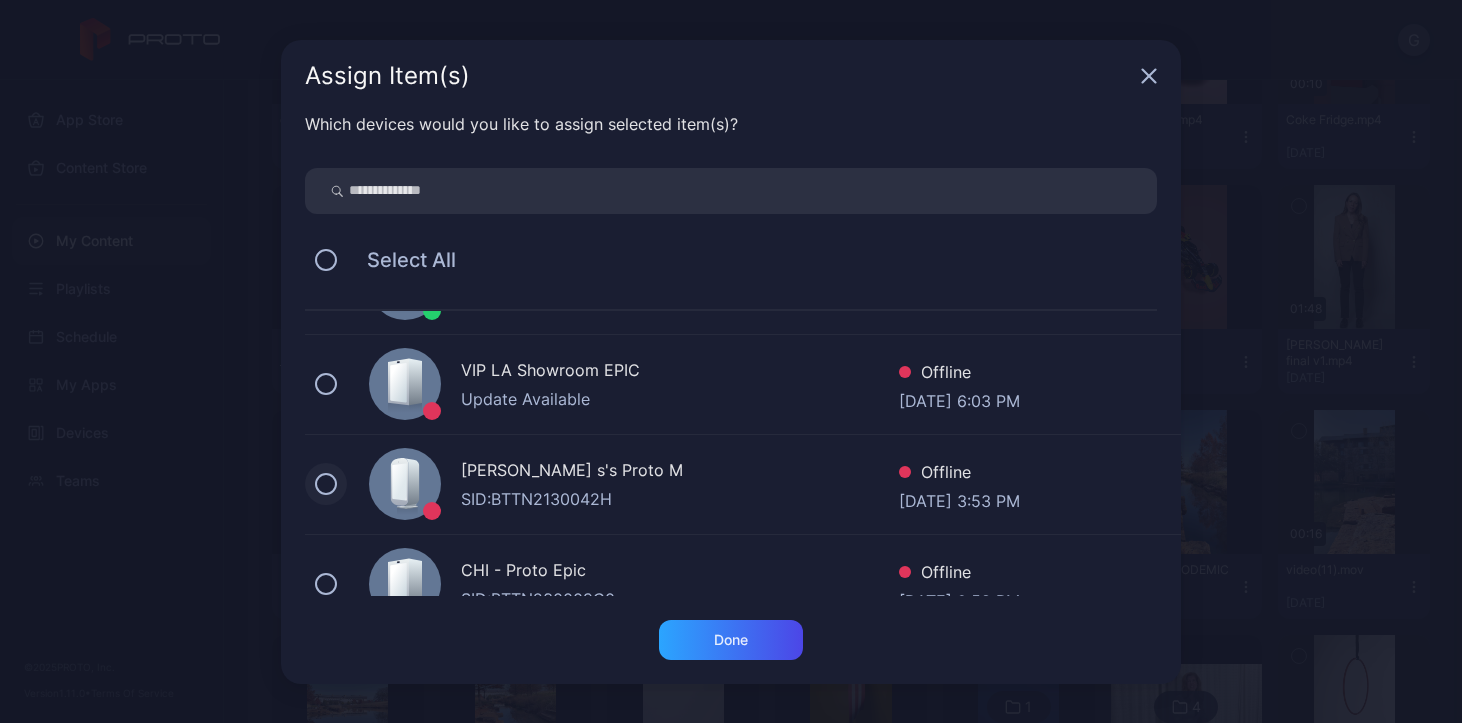 click at bounding box center [326, 484] 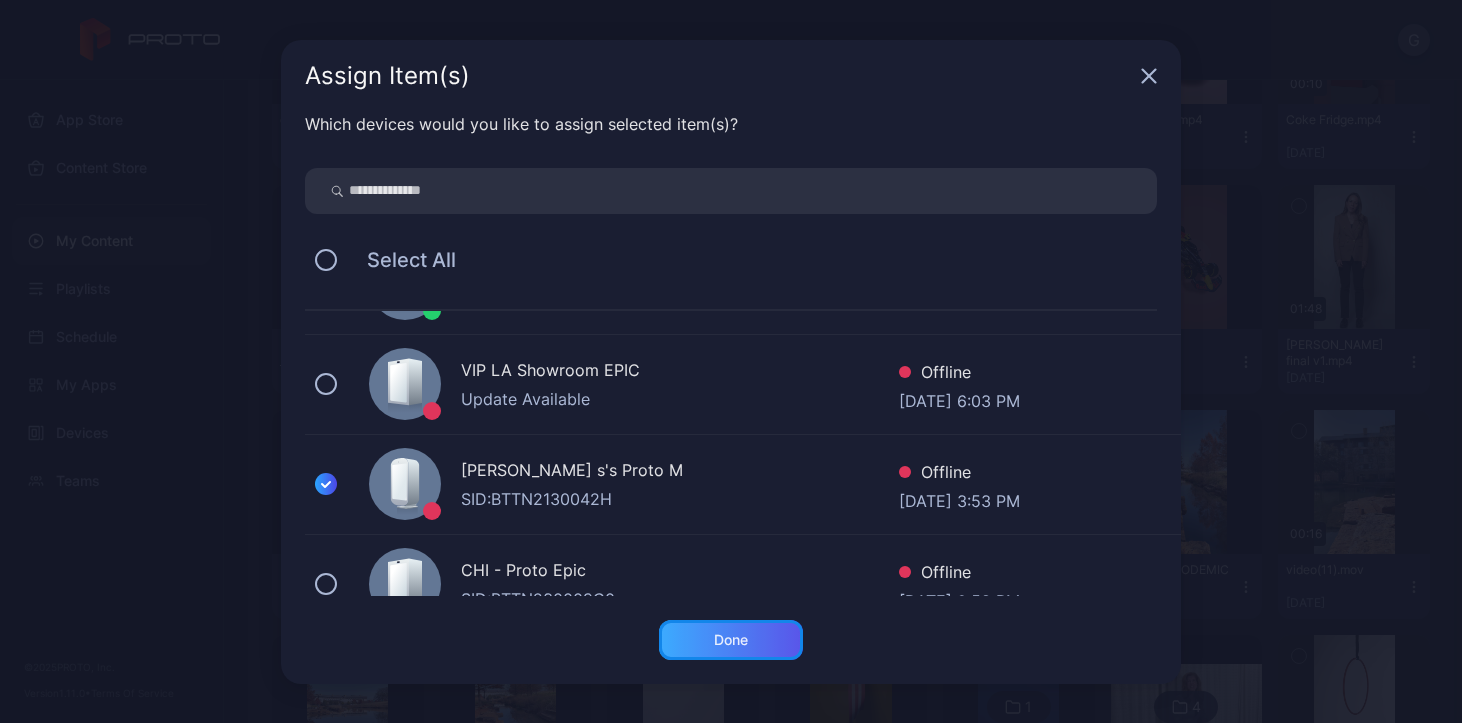 click on "Done" at bounding box center (731, 640) 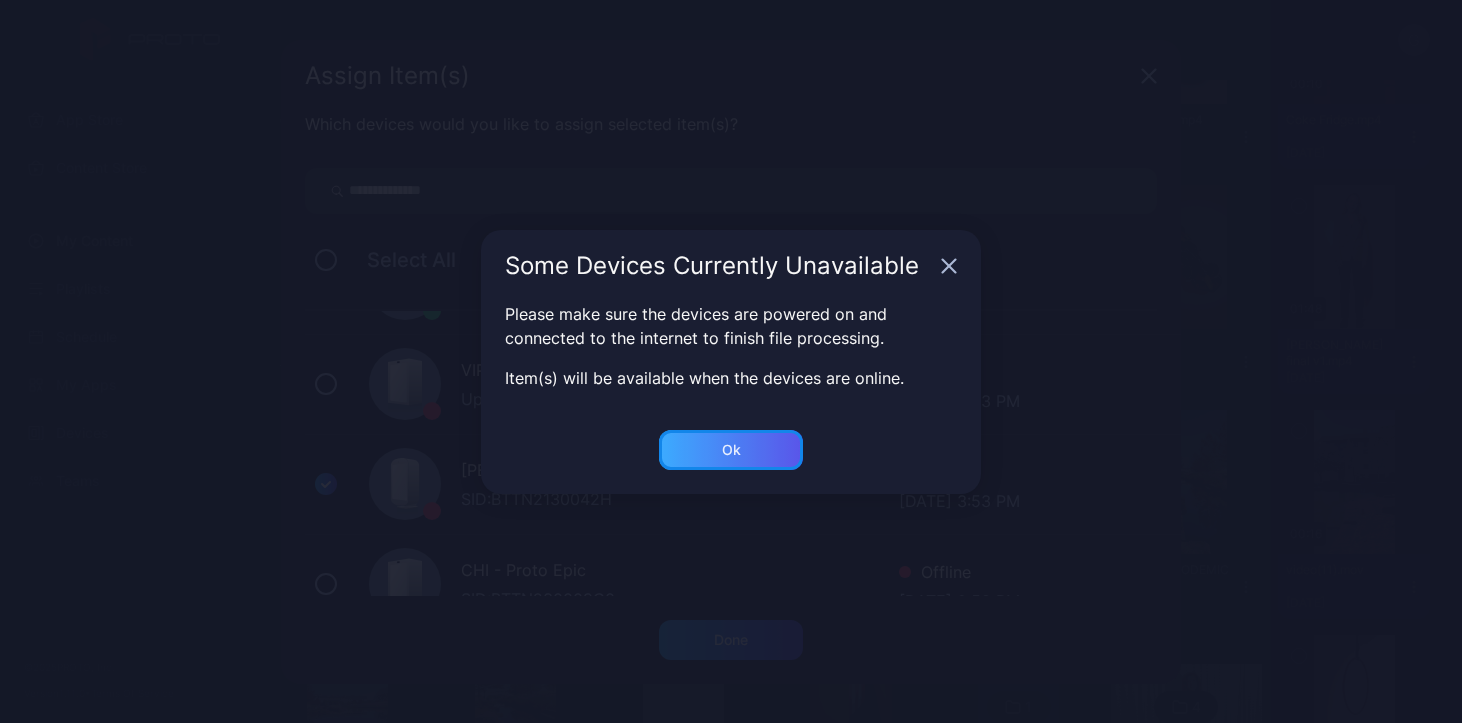 click on "Ok" at bounding box center [731, 640] 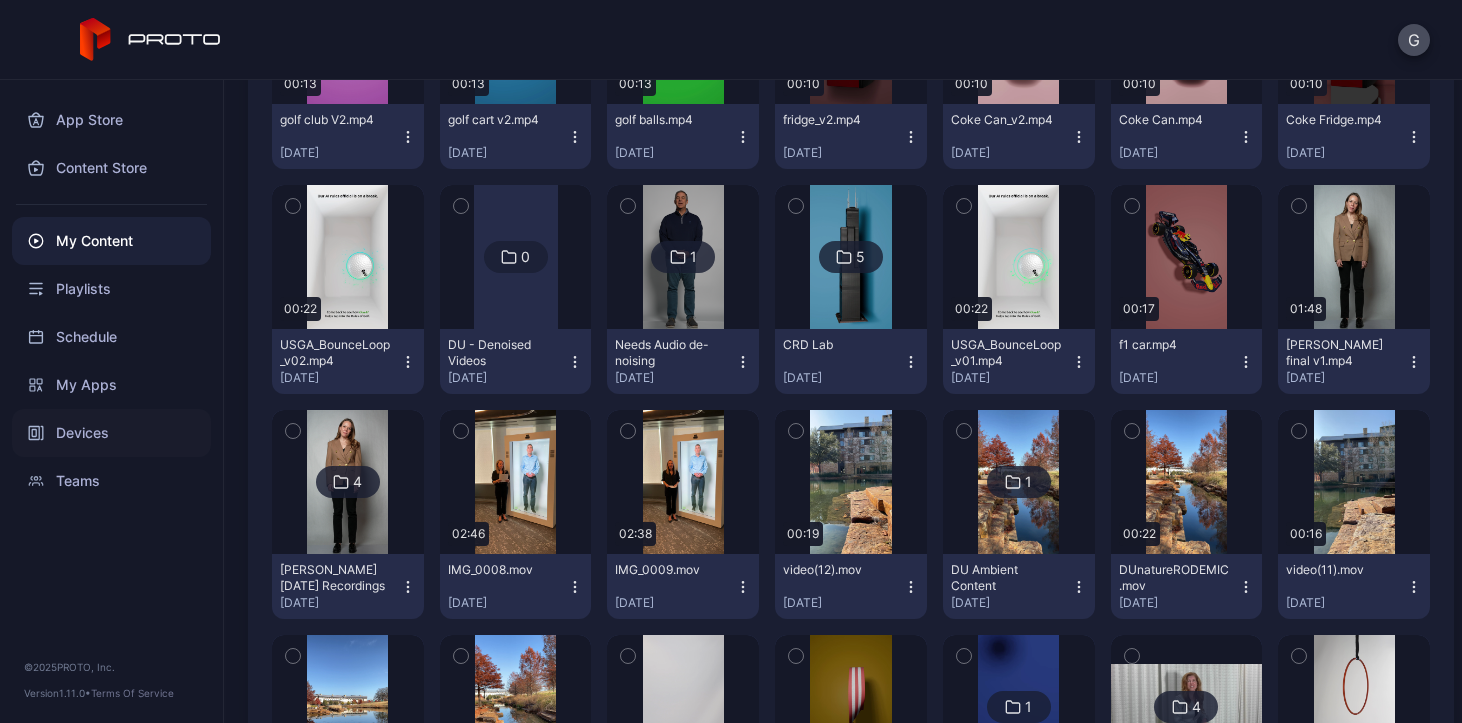 click on "Devices" at bounding box center [111, 433] 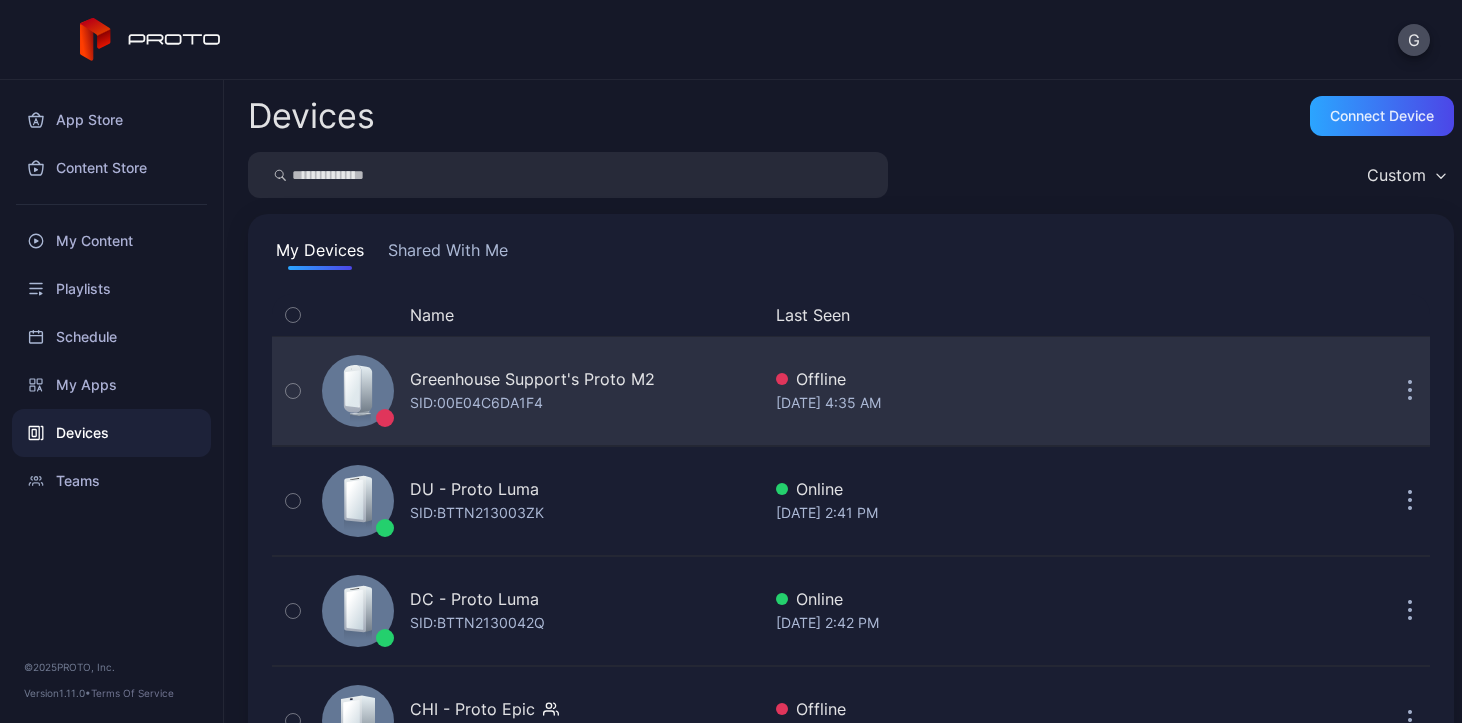 click on "Greenhouse Support's Proto M2 SID:  00E04C6DA1F4" at bounding box center (532, 391) 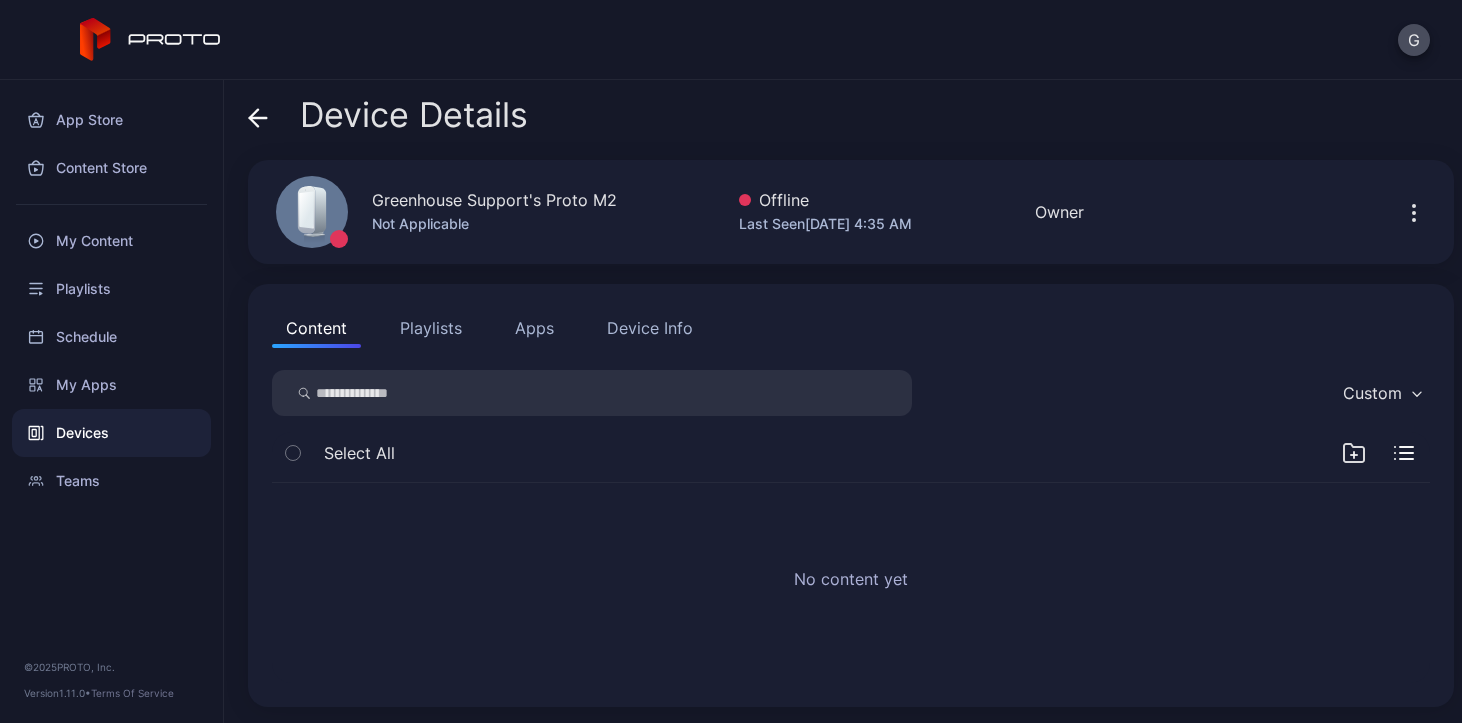 click on "Apps" at bounding box center [534, 328] 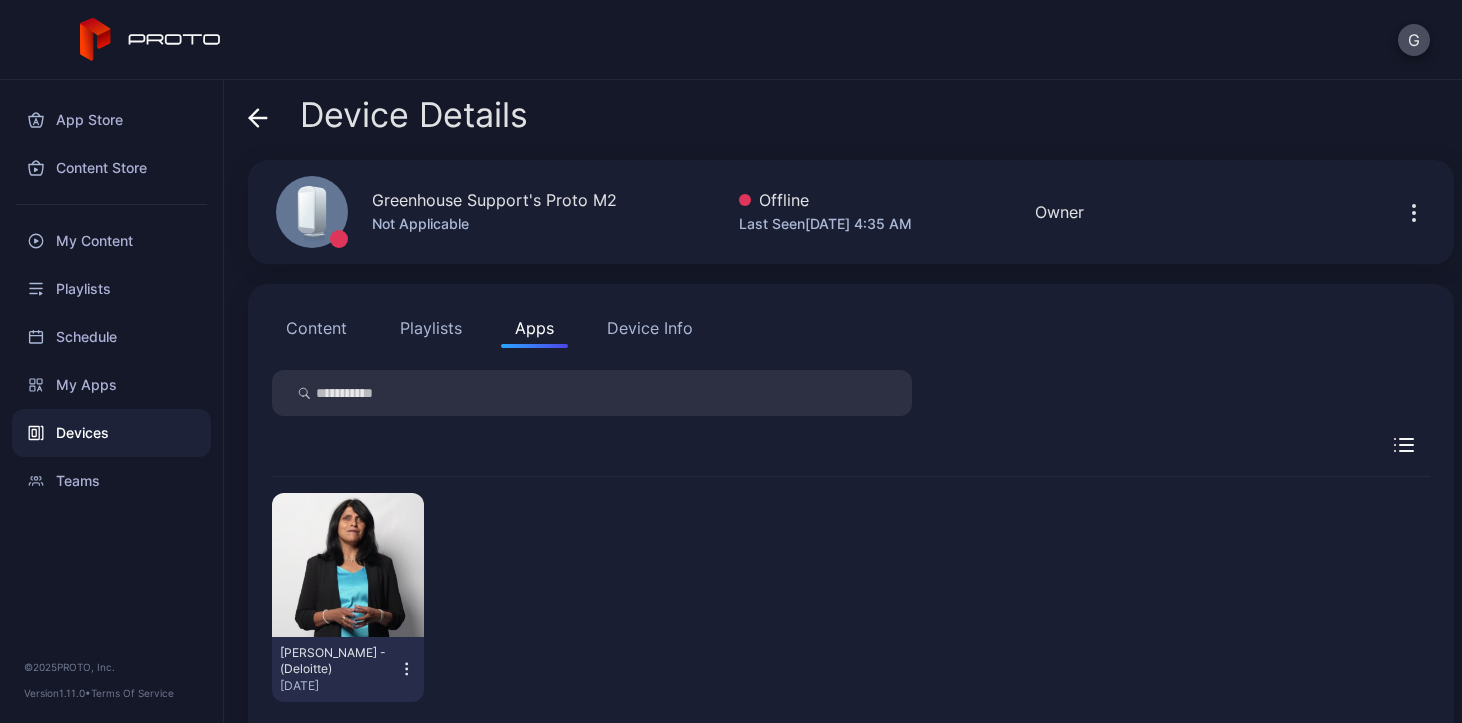 click on "Devices" at bounding box center [111, 433] 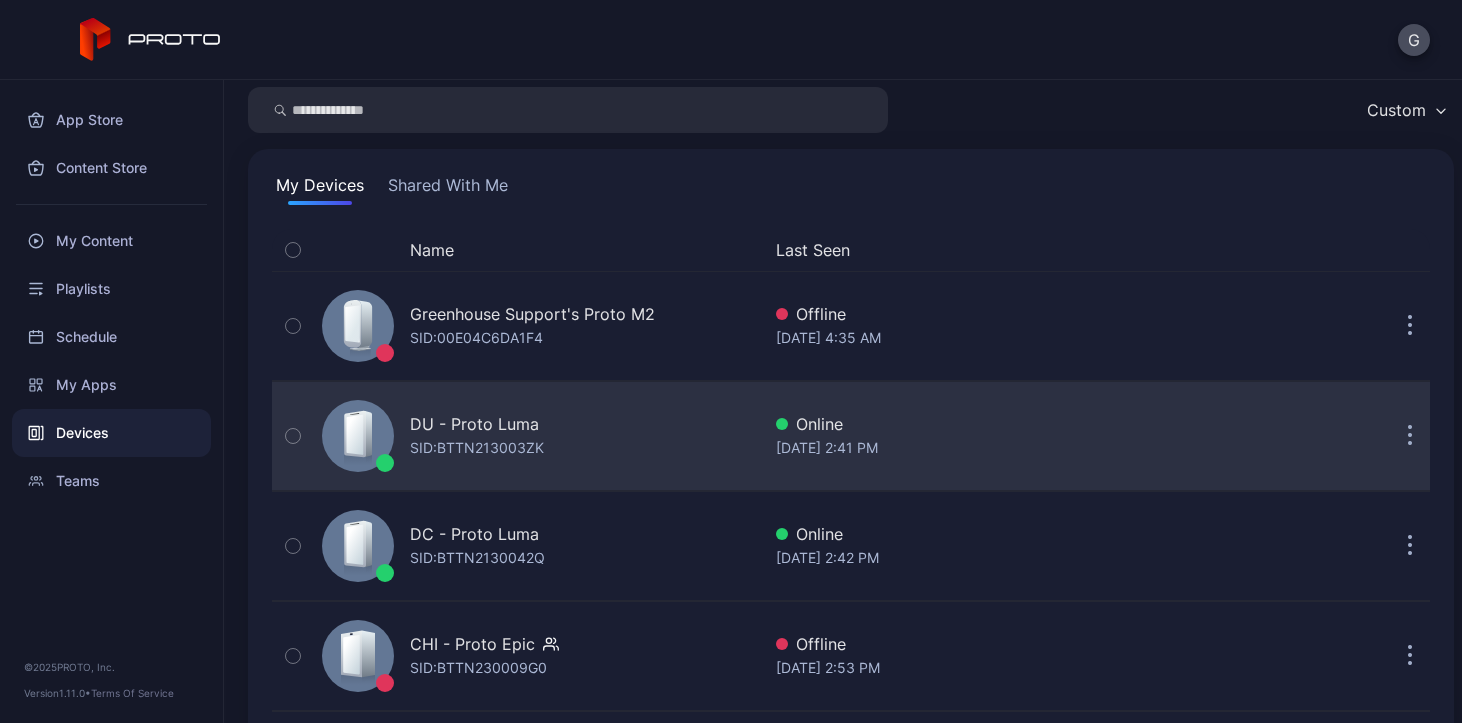 scroll, scrollTop: 56, scrollLeft: 0, axis: vertical 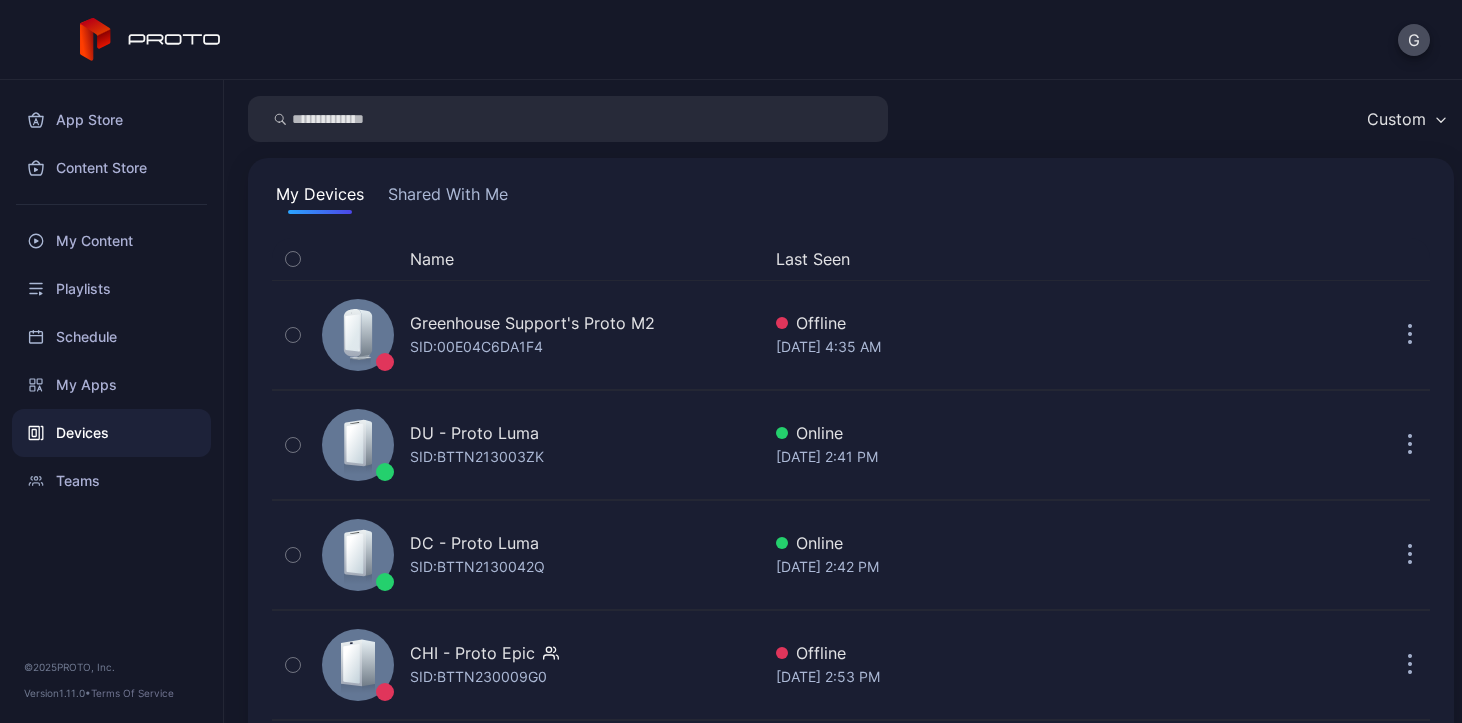 click on "Shared With Me" at bounding box center (448, 198) 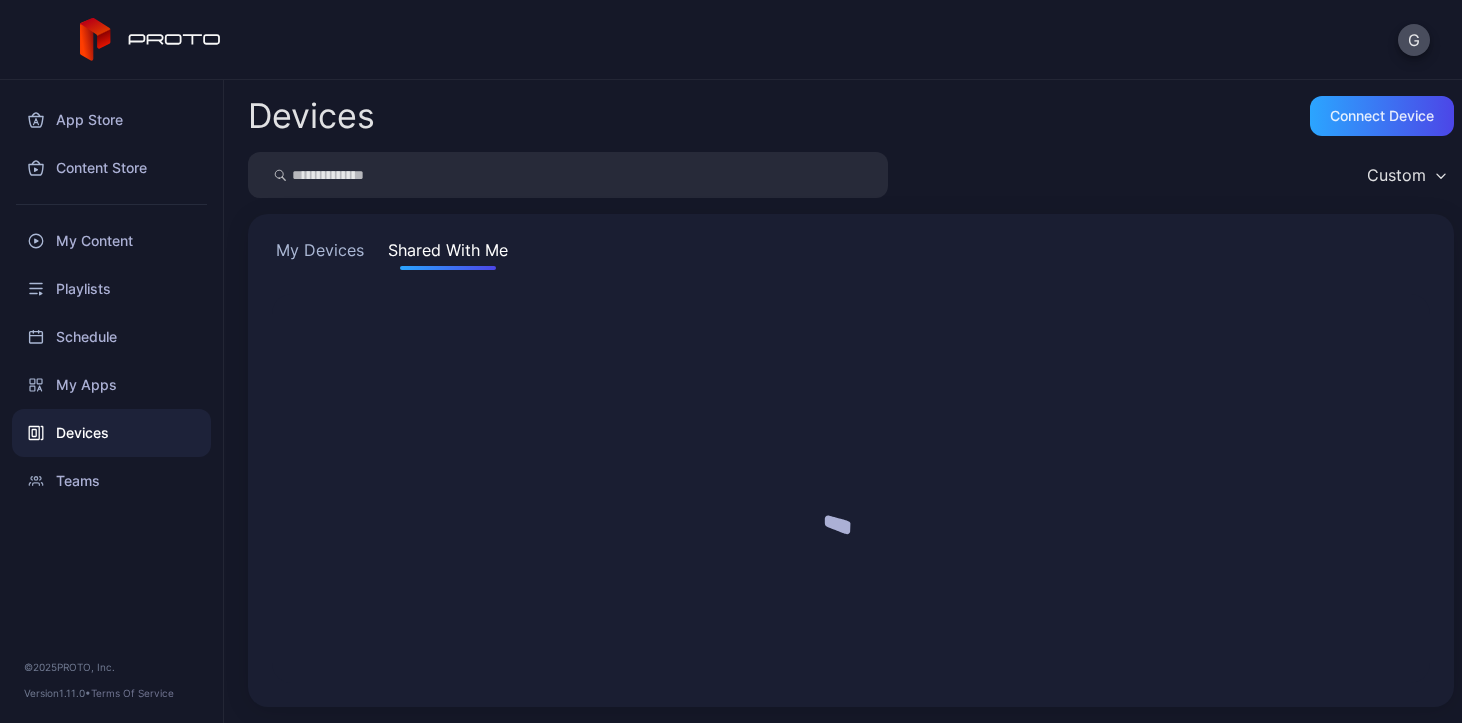 scroll, scrollTop: 0, scrollLeft: 0, axis: both 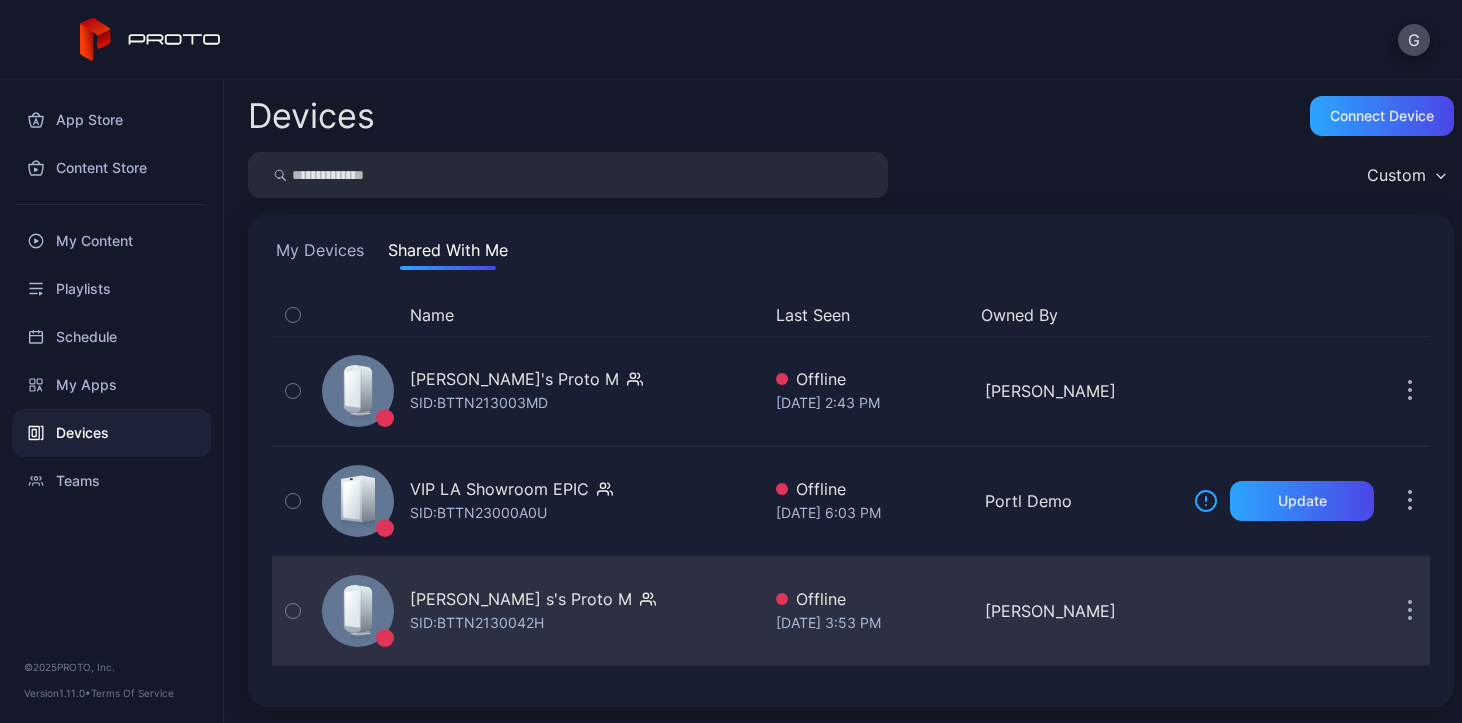 click on "SID:  BTTN2130042H" at bounding box center (477, 623) 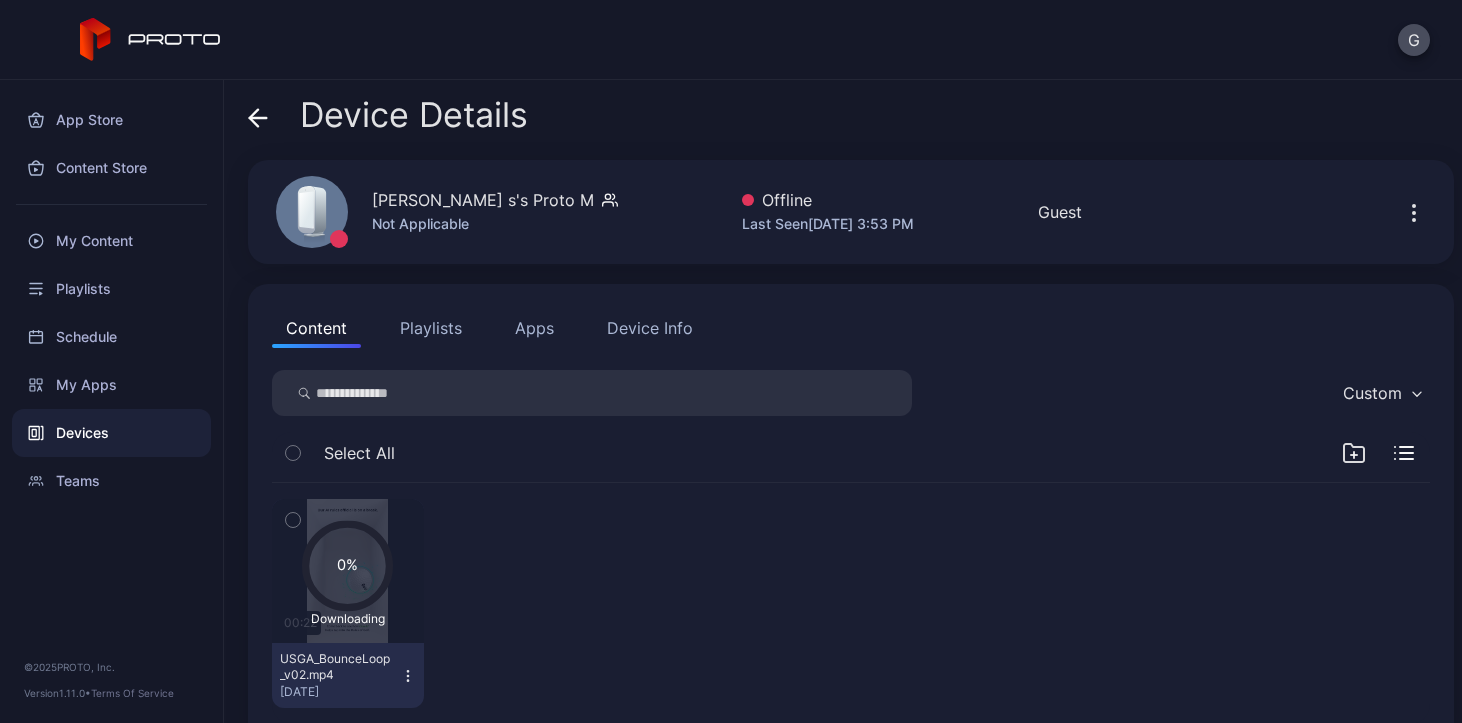 click on "Apps" at bounding box center [534, 328] 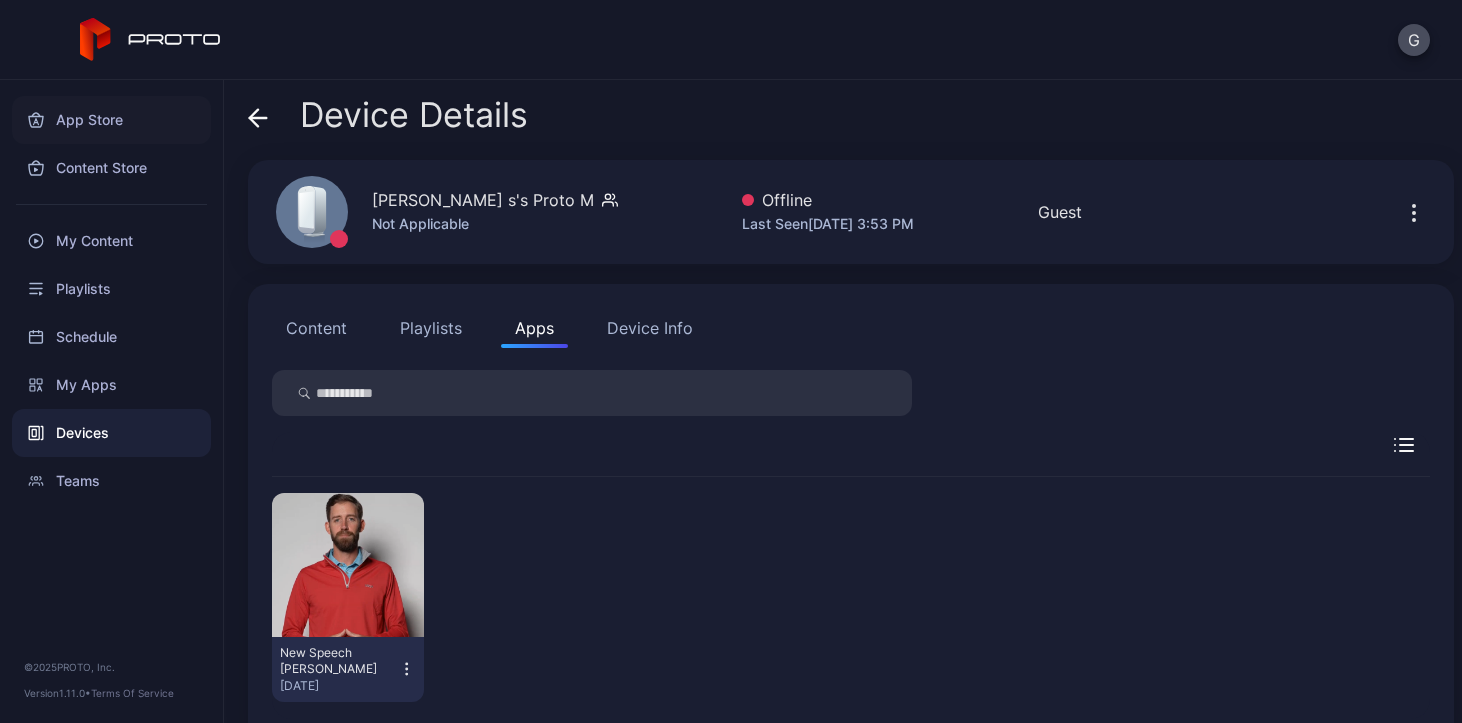 click on "App Store" at bounding box center [111, 120] 